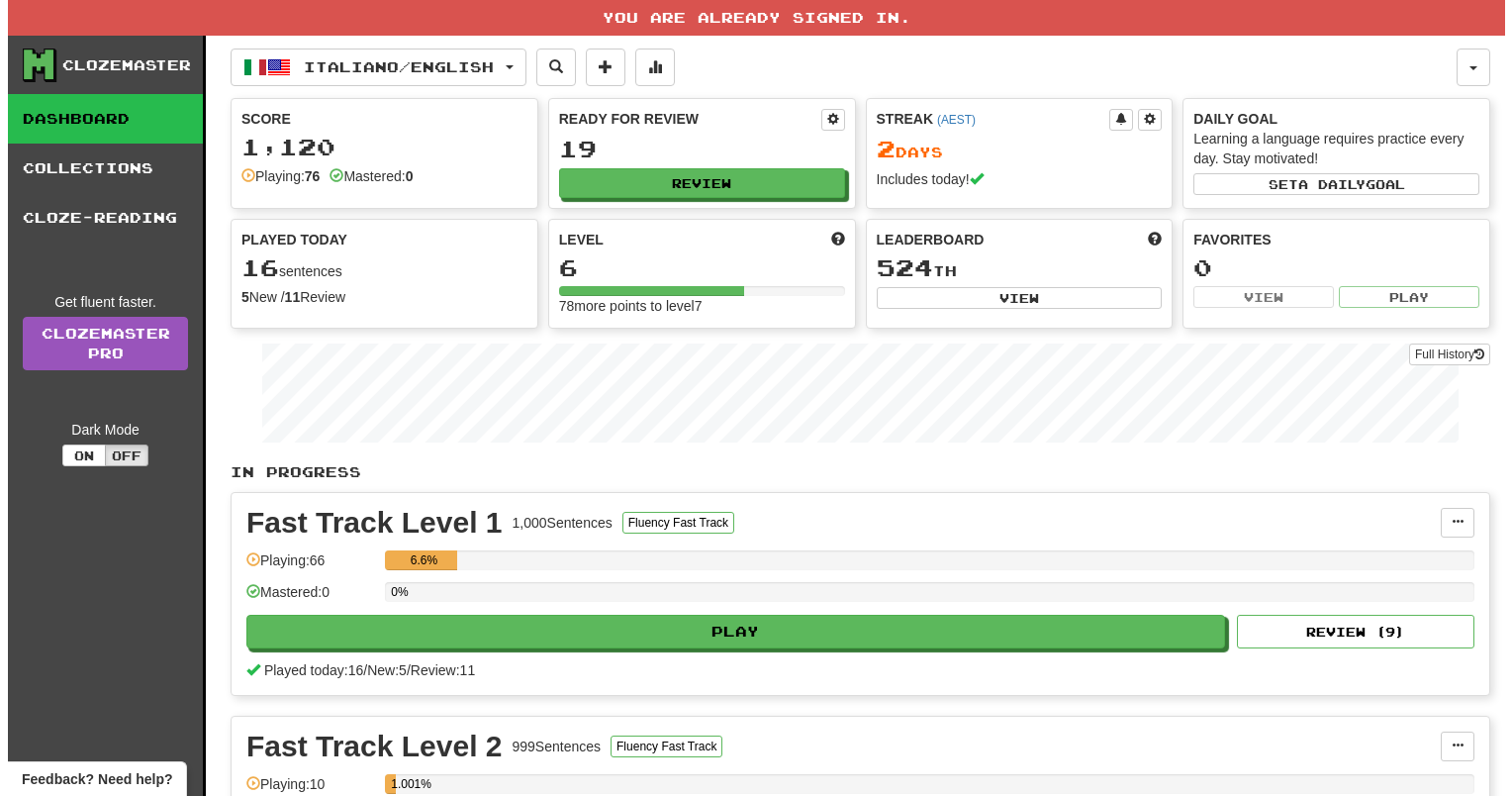 scroll, scrollTop: 0, scrollLeft: 0, axis: both 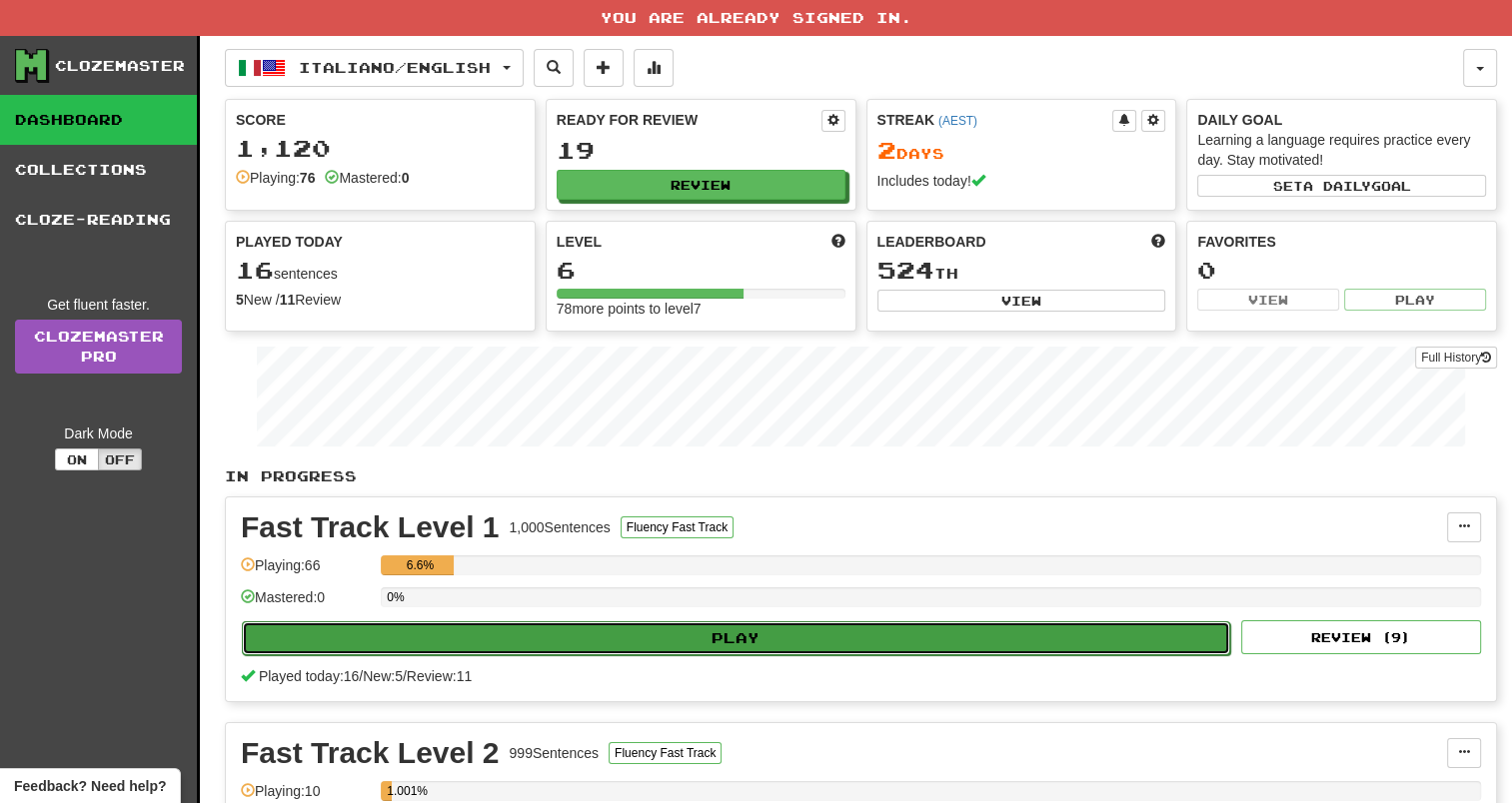 click on "Play" at bounding box center (736, 638) 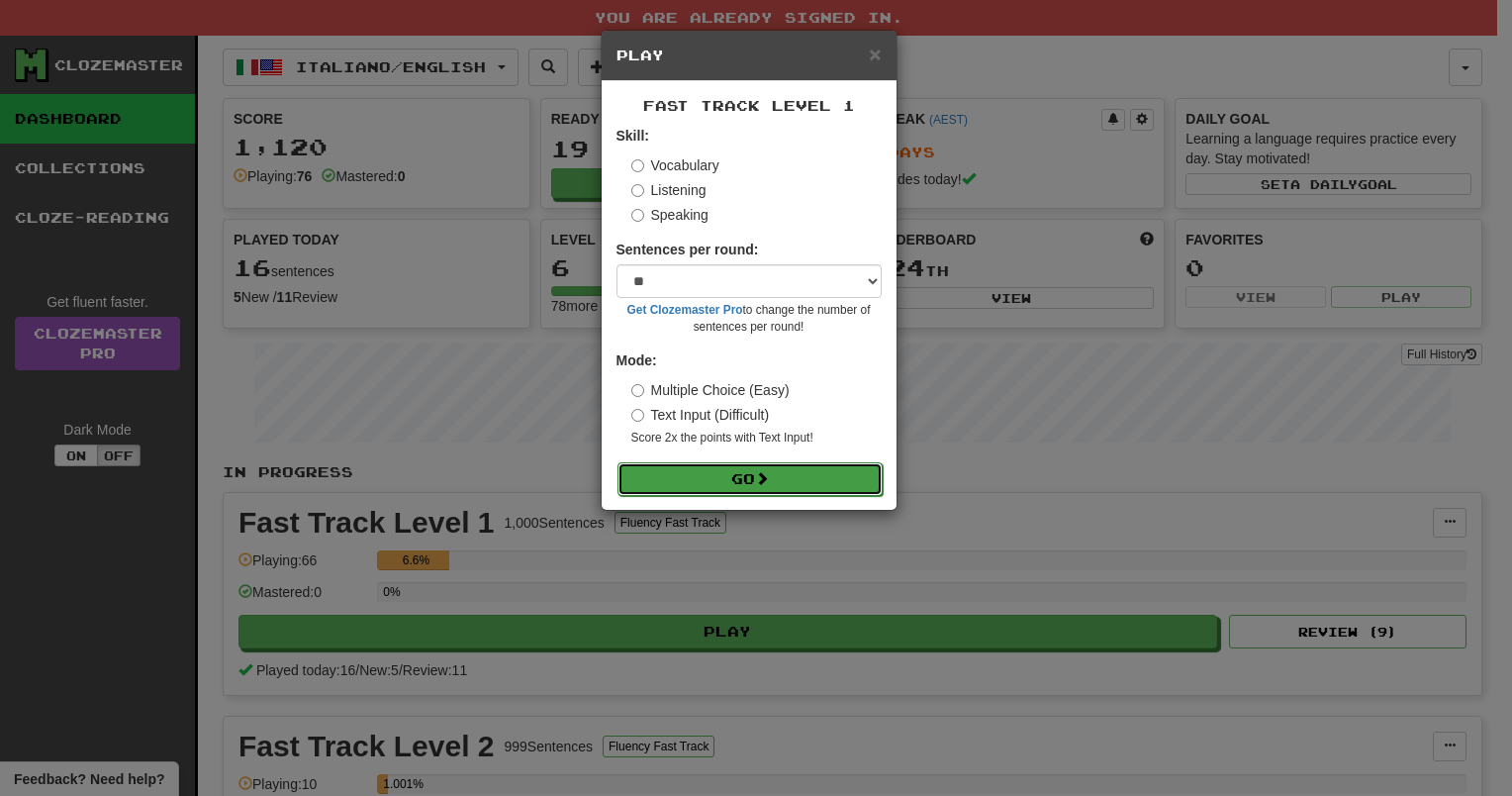 click on "Go" at bounding box center [750, 479] 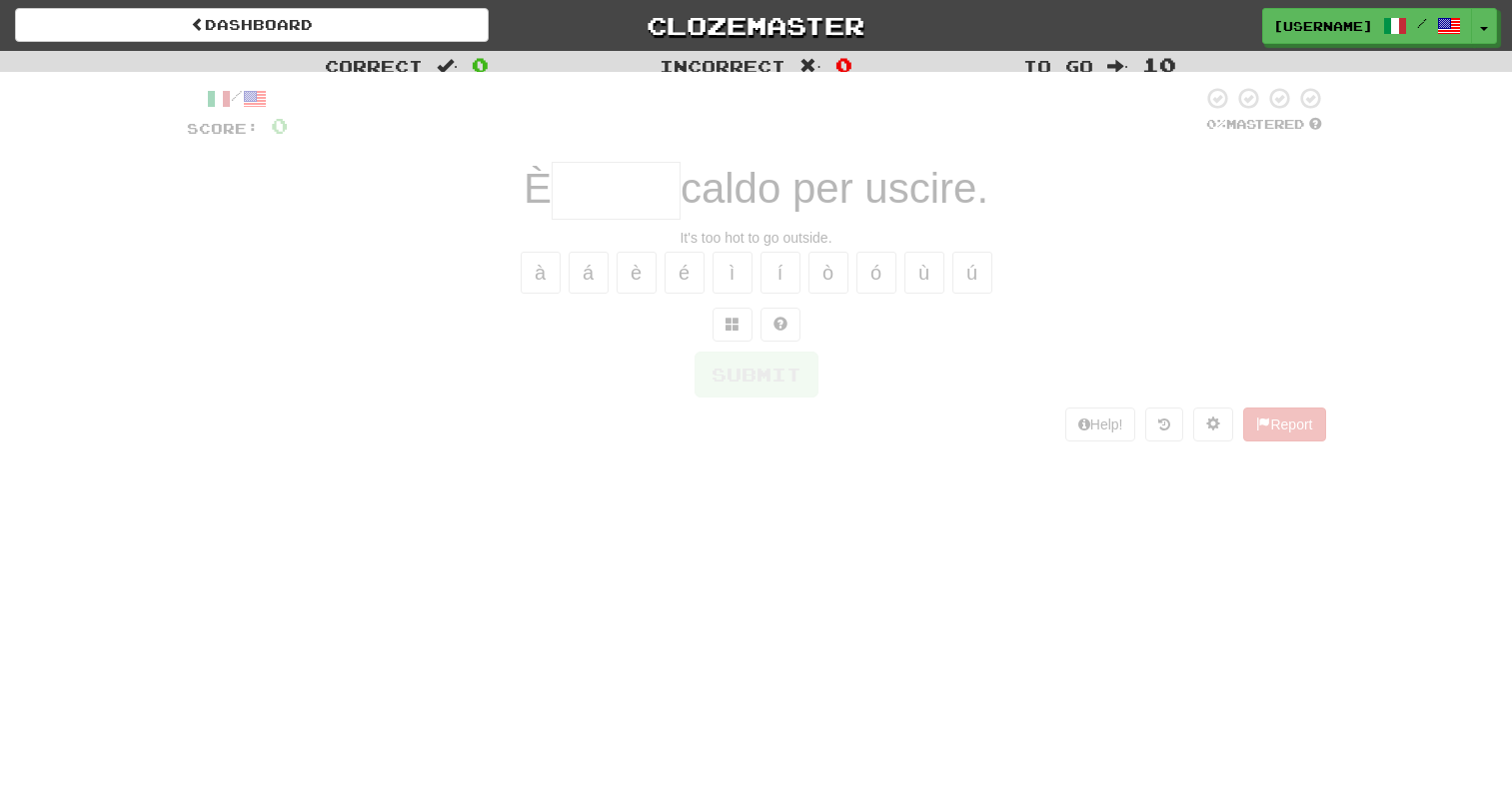 scroll, scrollTop: 0, scrollLeft: 0, axis: both 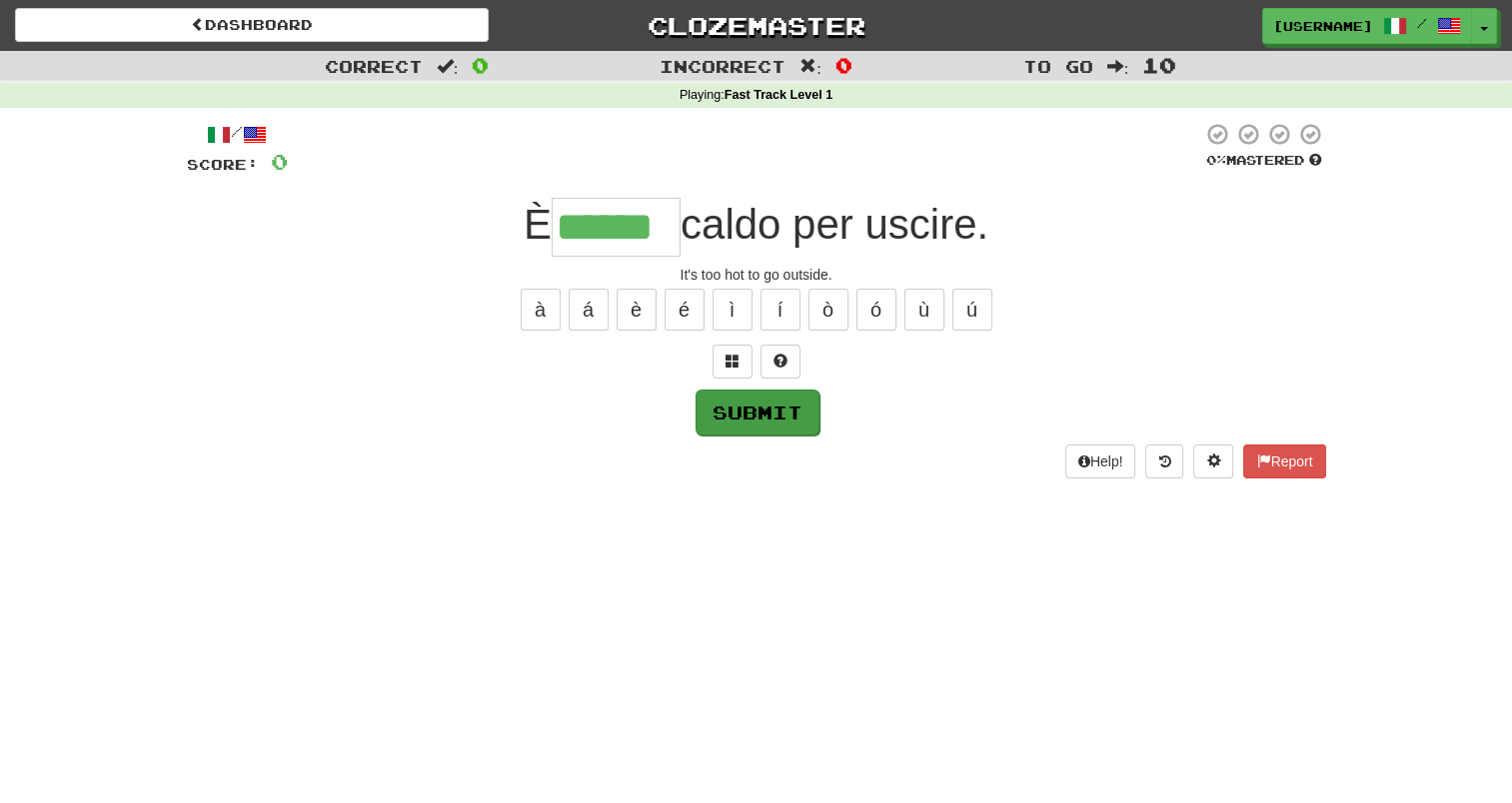 type on "******" 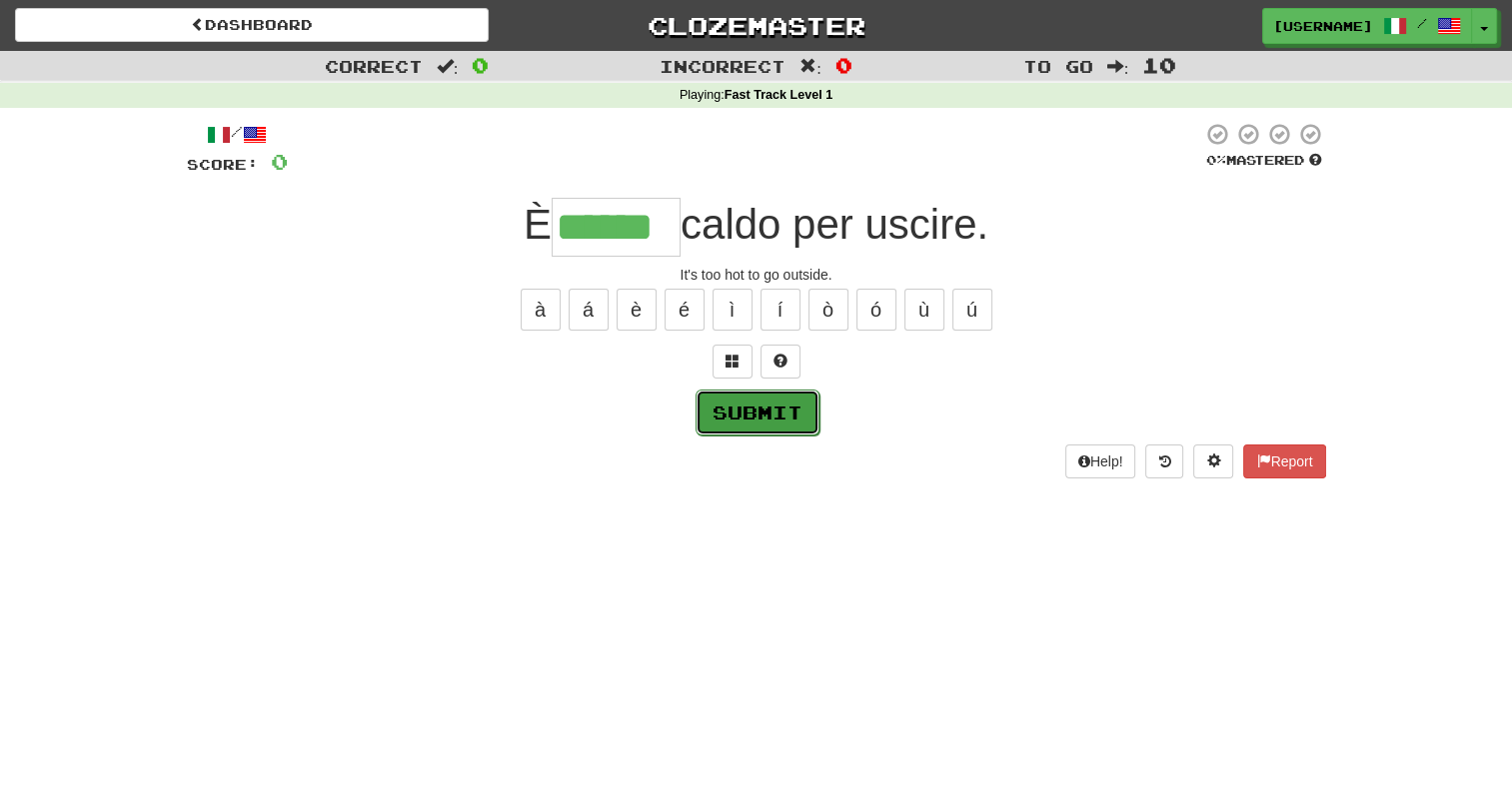 click on "Submit" at bounding box center [757, 412] 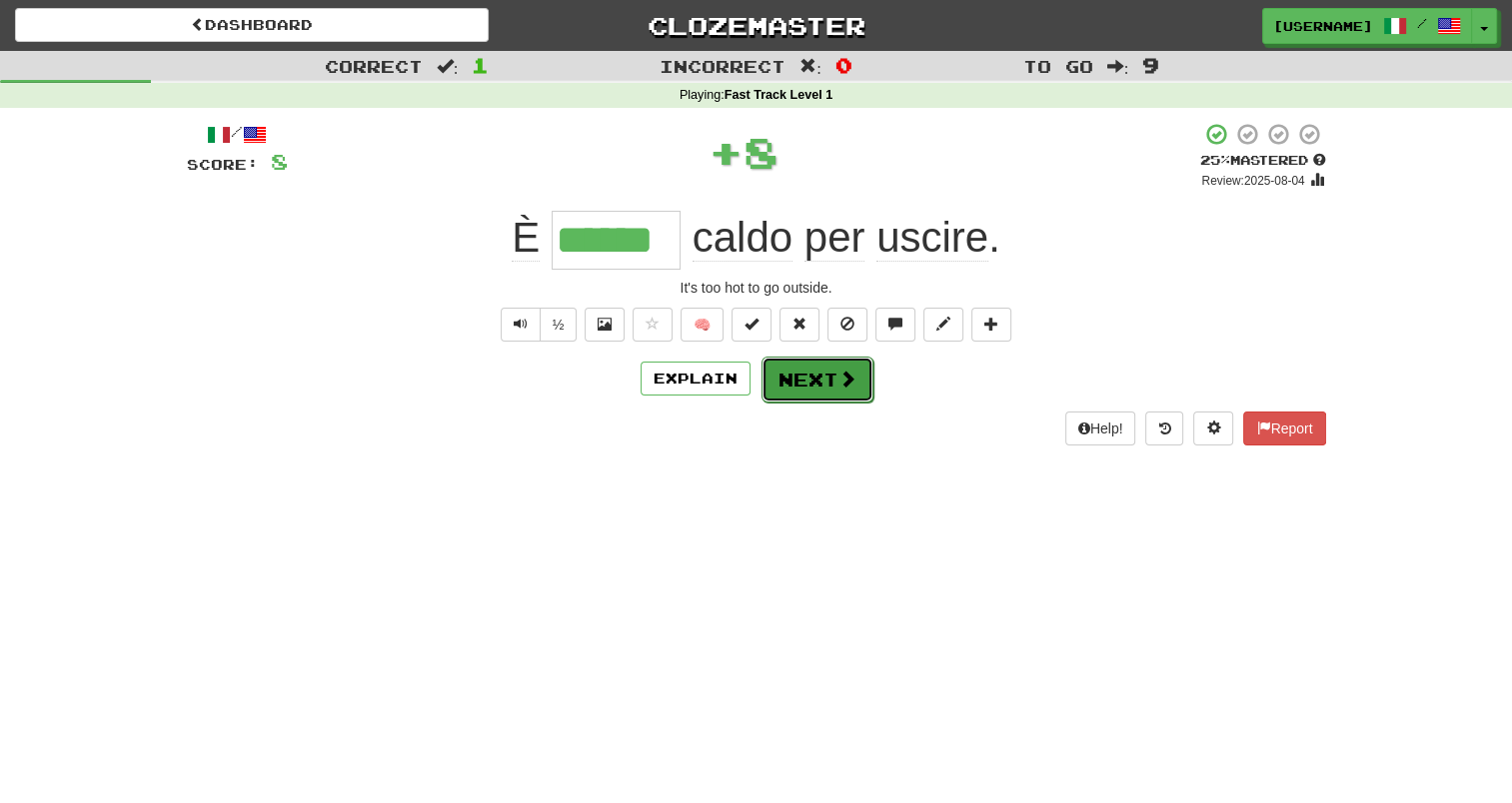 click on "Next" at bounding box center [817, 380] 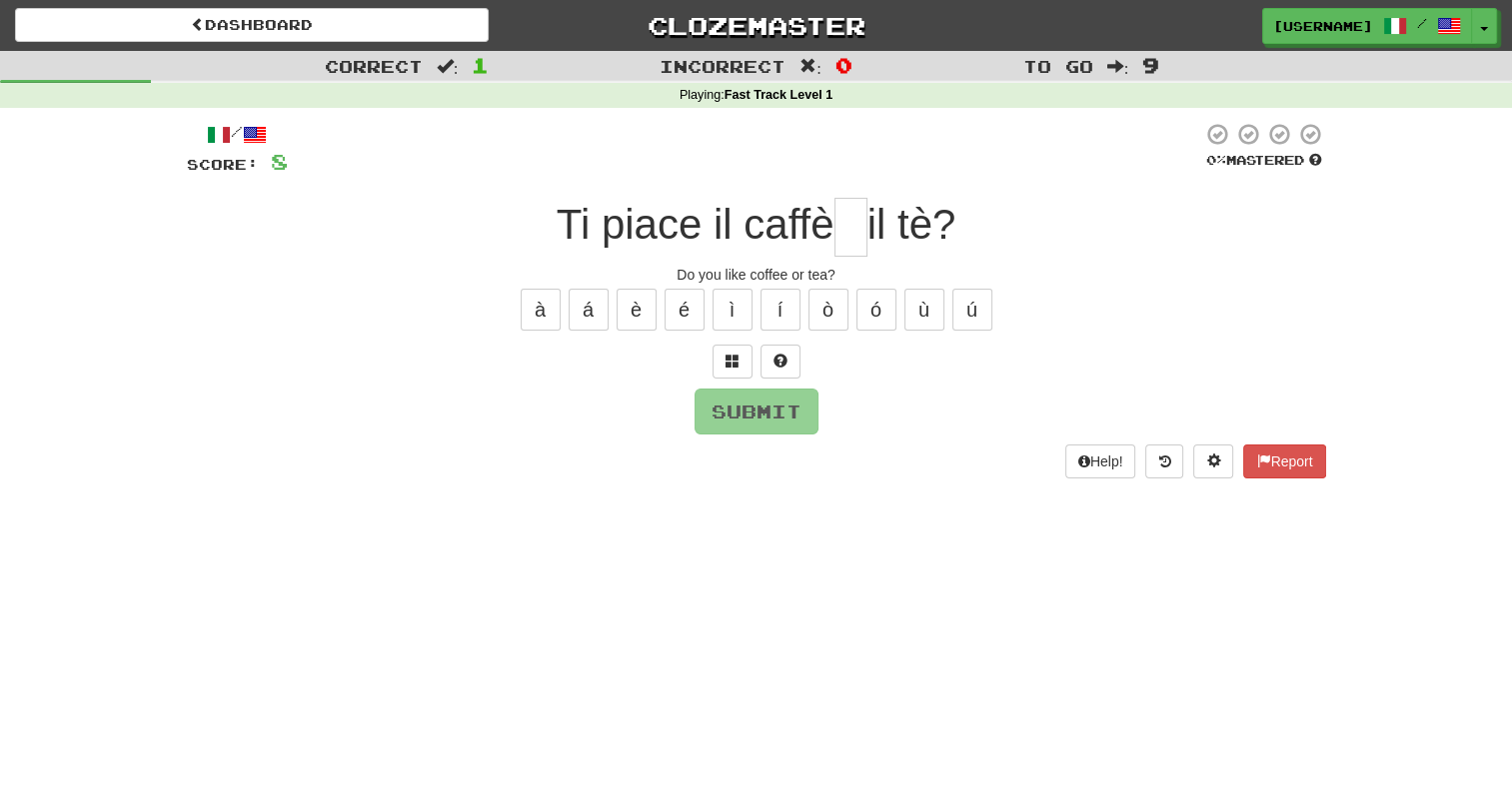 click at bounding box center (850, 227) 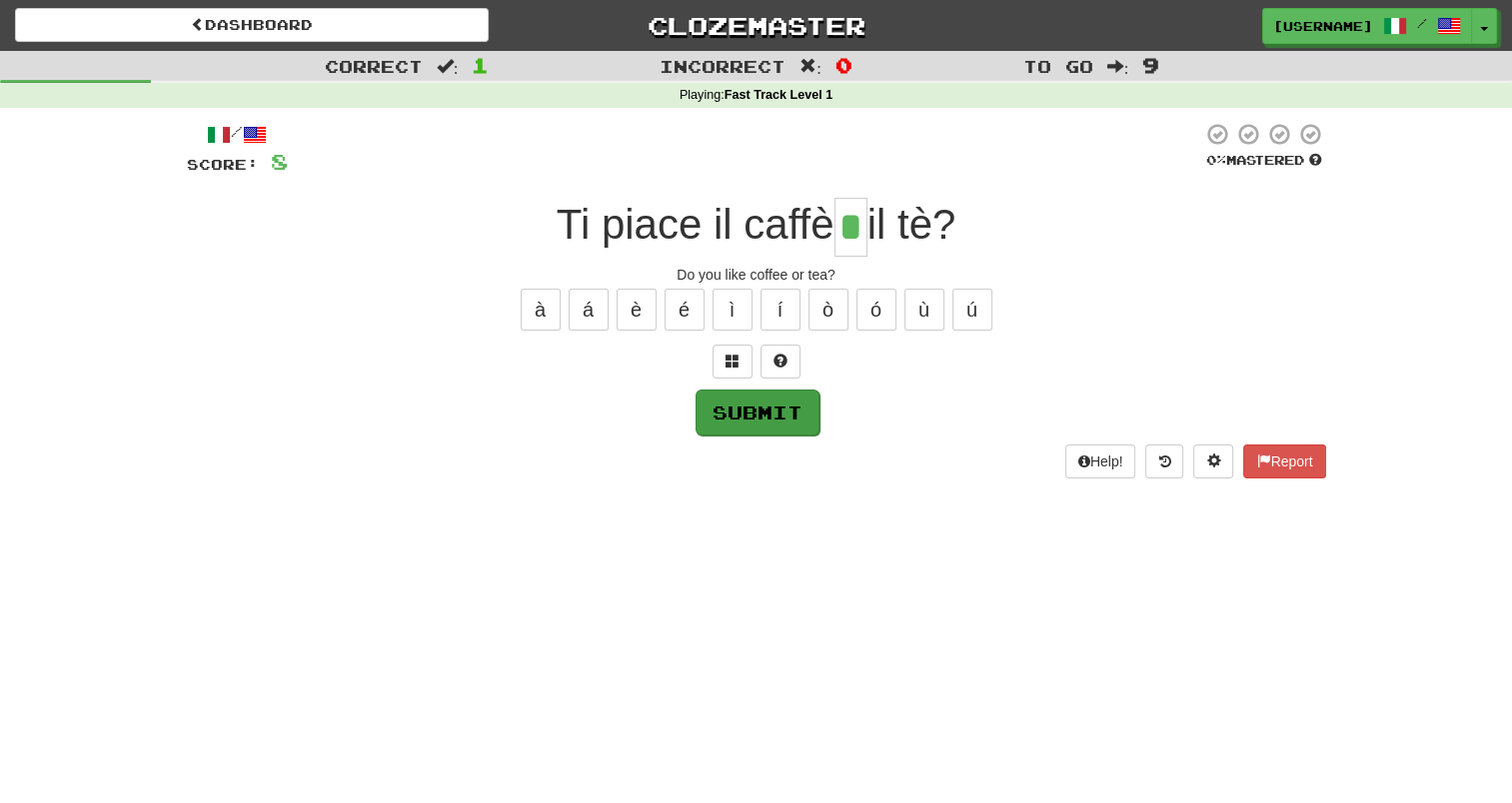 type on "*" 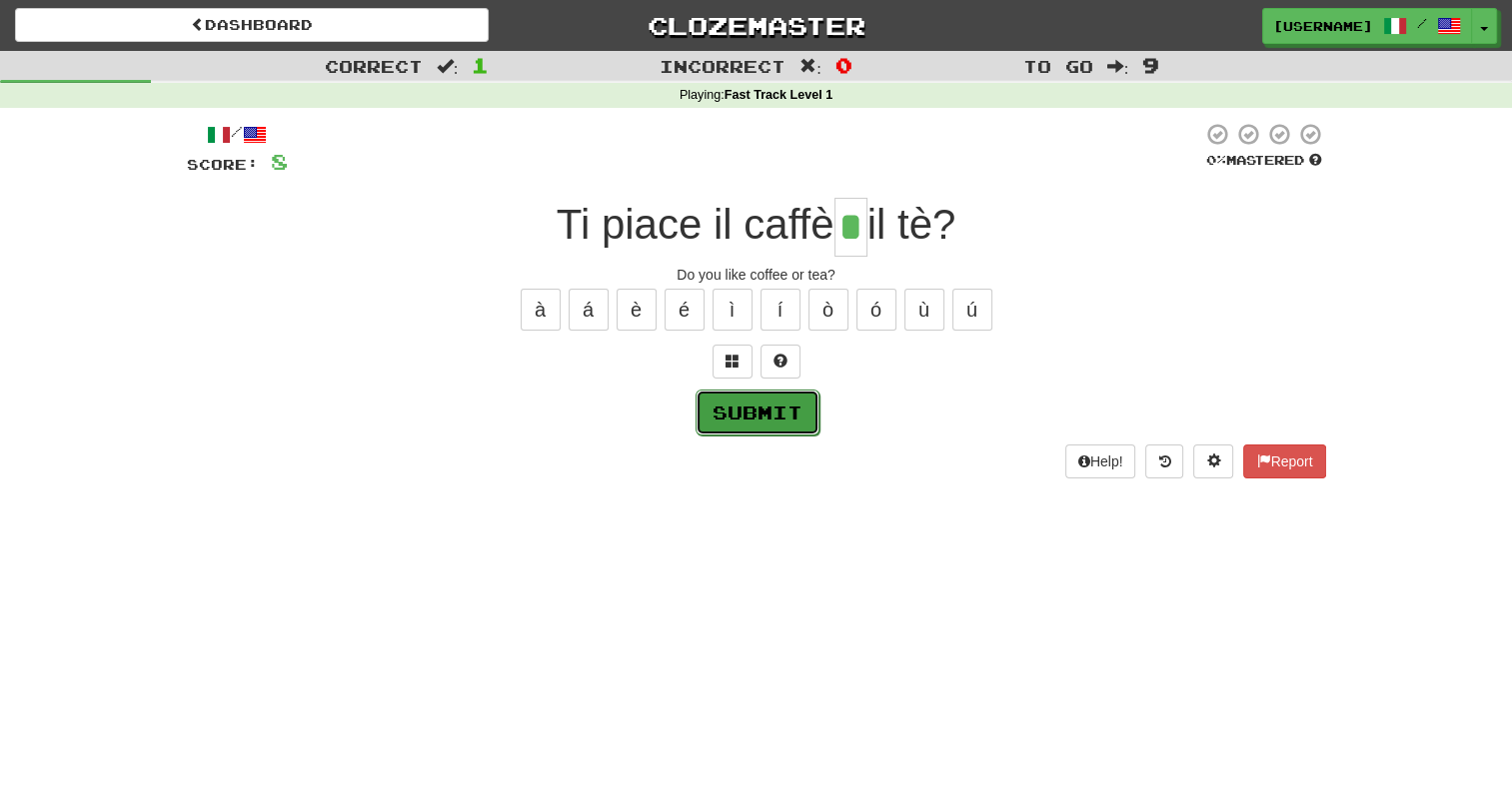 click on "Submit" at bounding box center (757, 412) 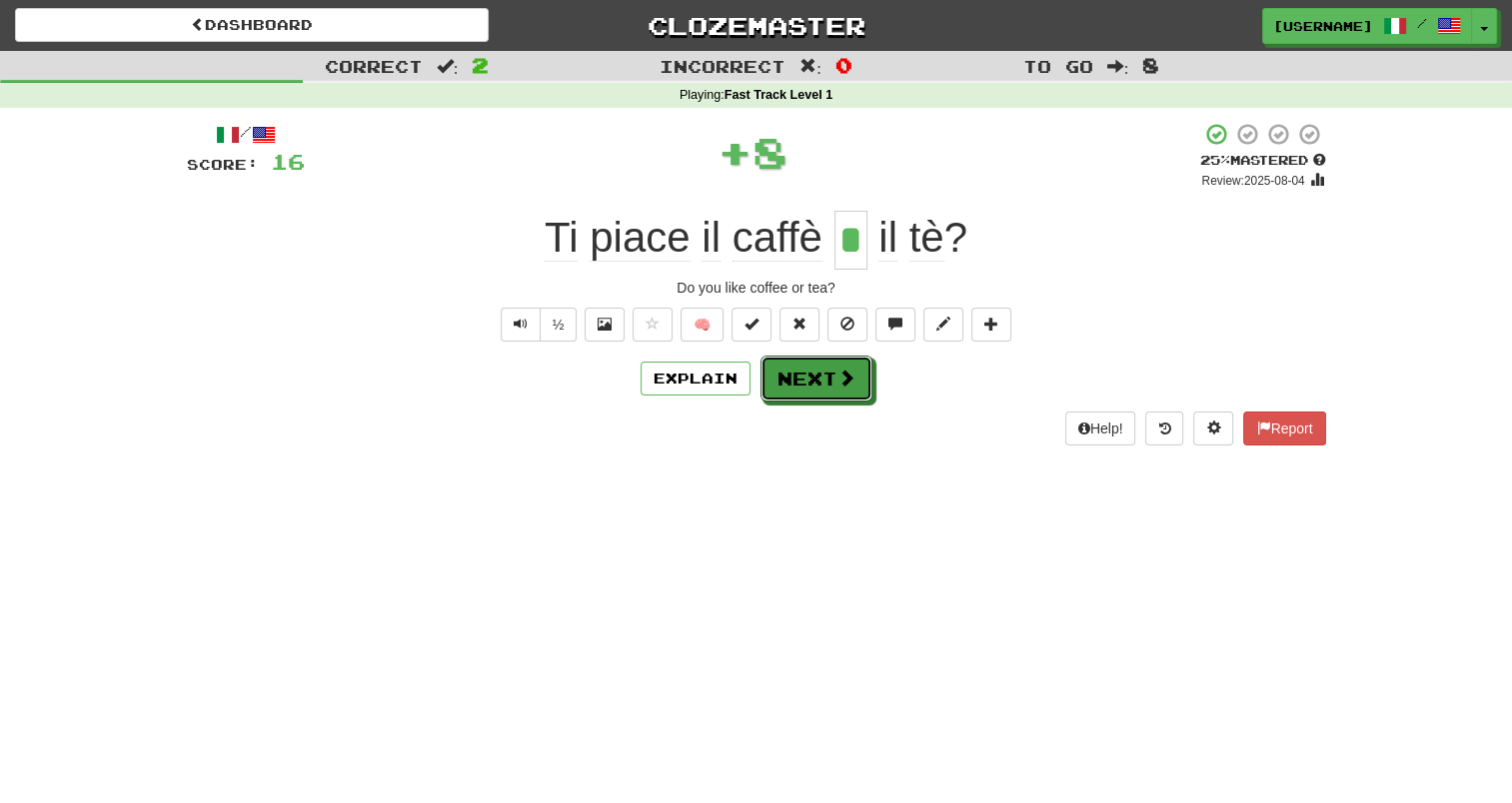 click on "Next" at bounding box center (816, 379) 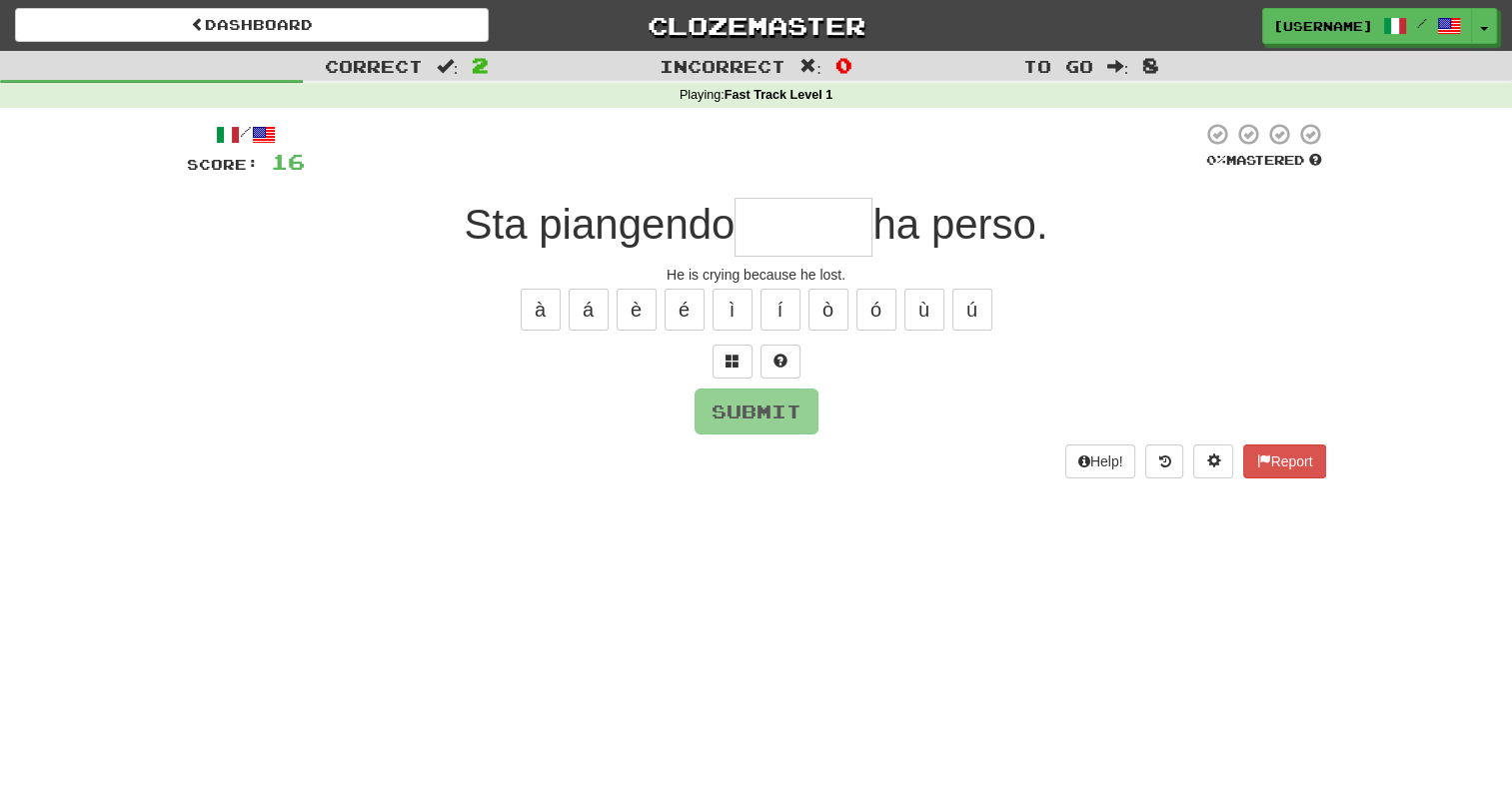 click at bounding box center (803, 227) 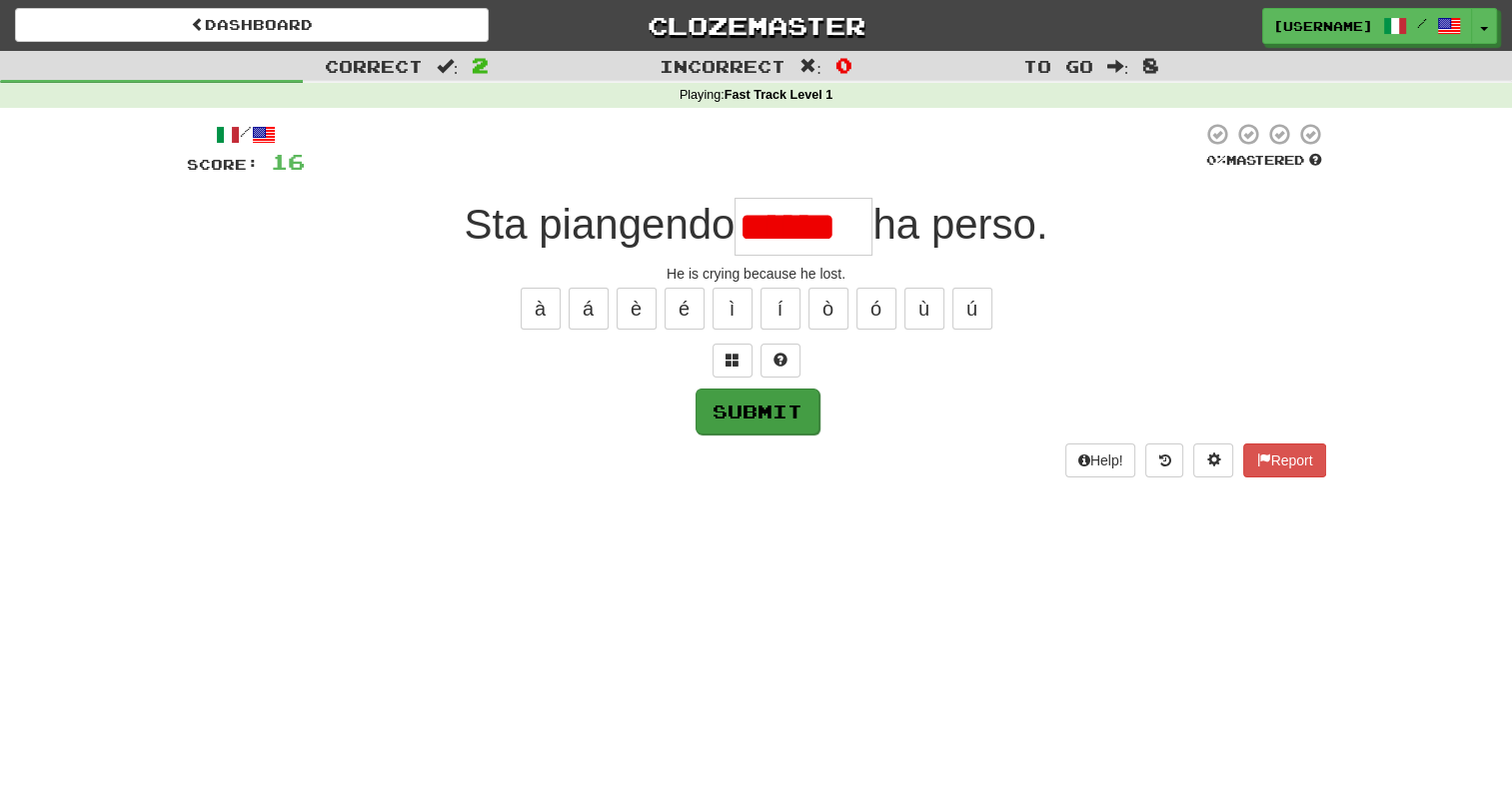 scroll, scrollTop: 0, scrollLeft: 0, axis: both 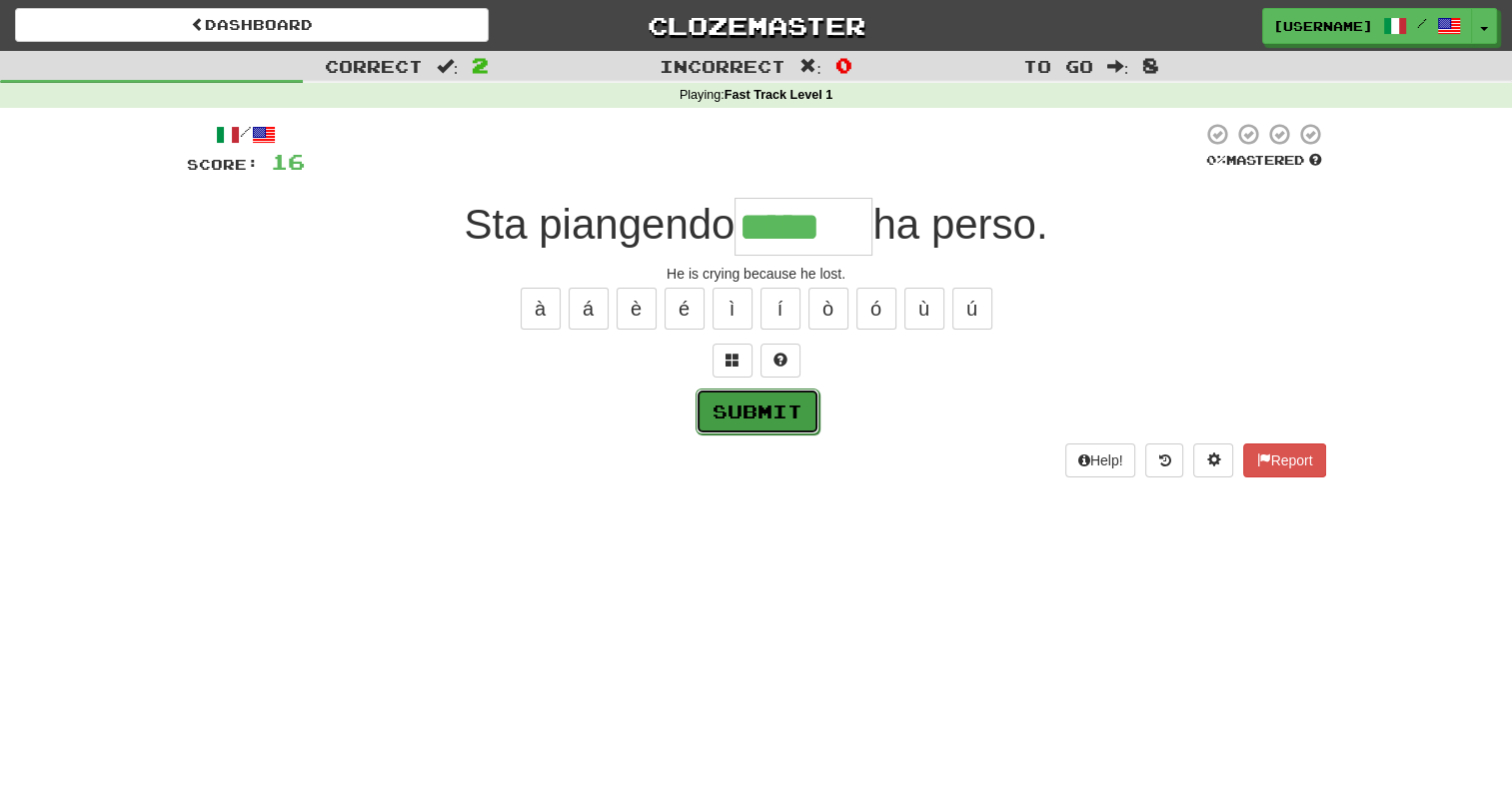 click on "Submit" at bounding box center [757, 411] 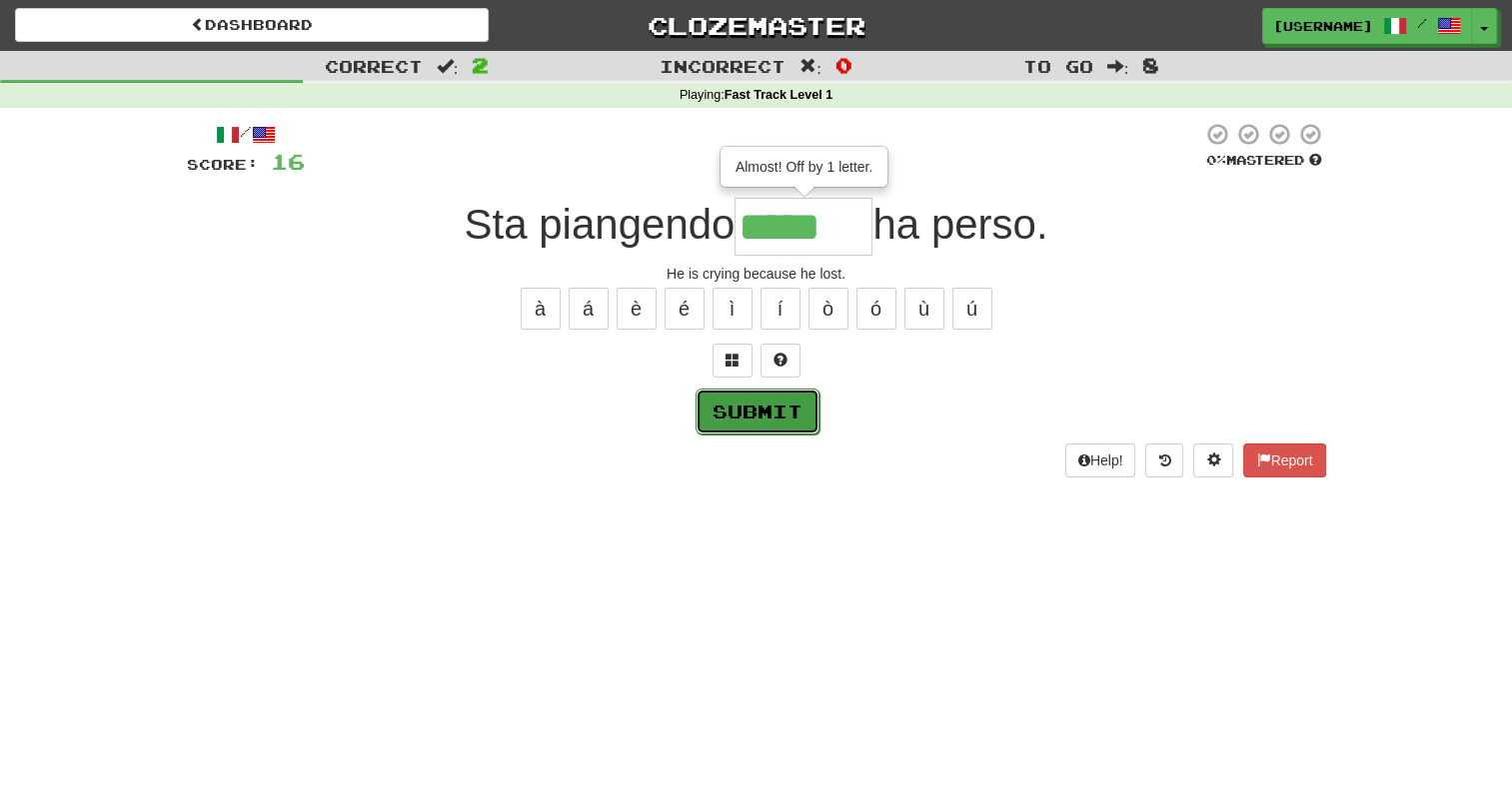 click on "Submit" at bounding box center (757, 411) 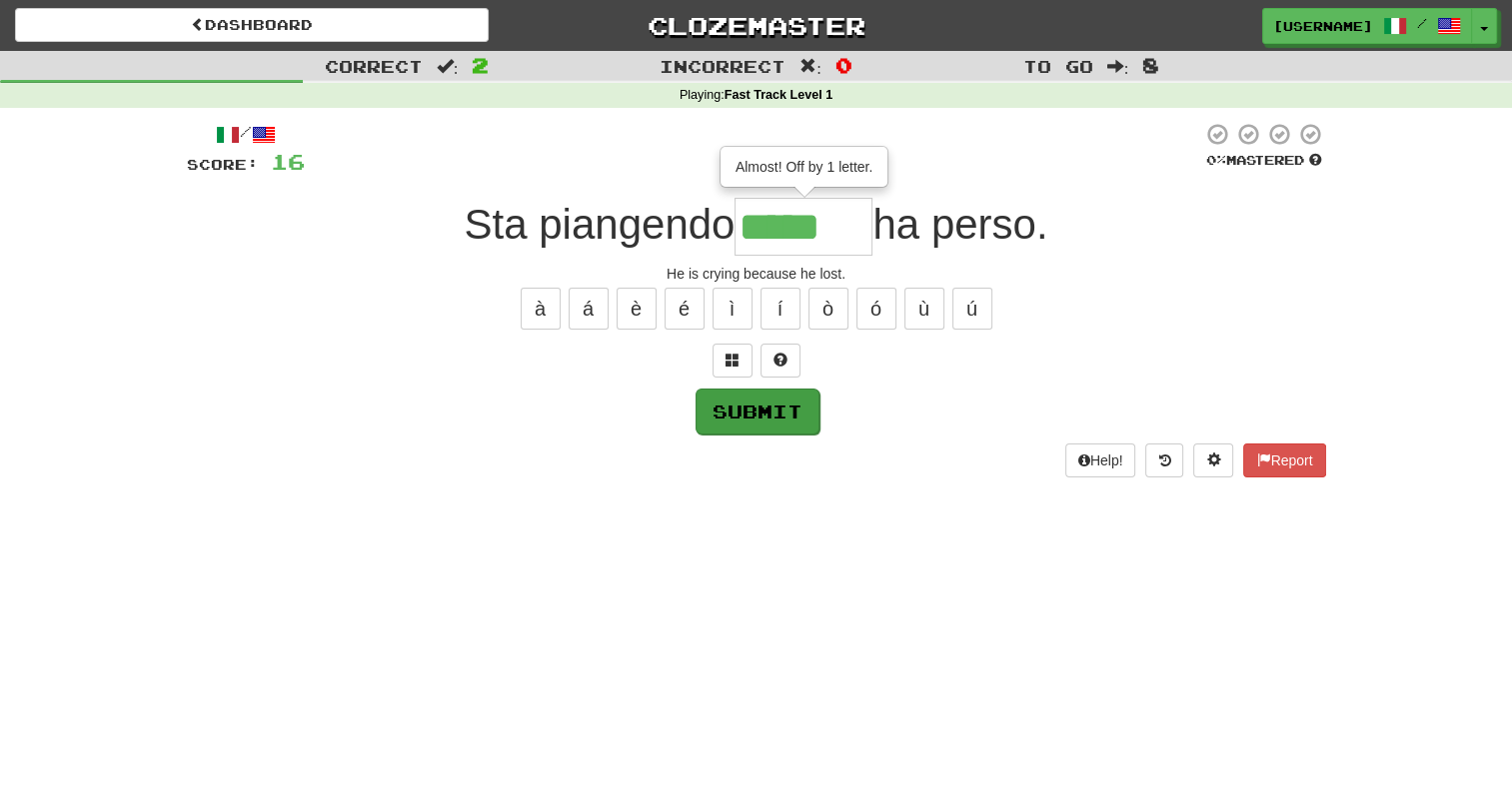 type on "******" 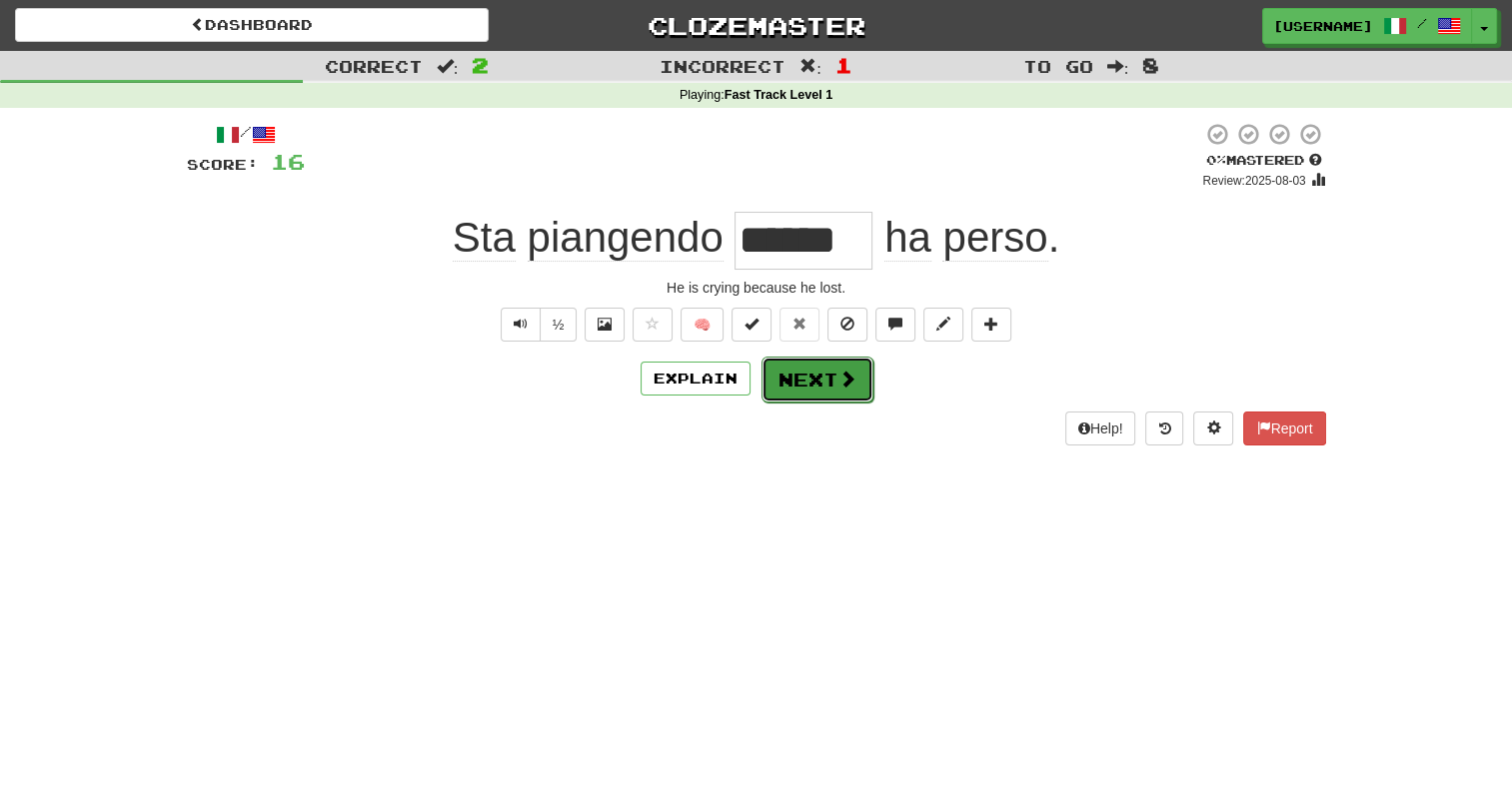 click on "Next" at bounding box center (817, 380) 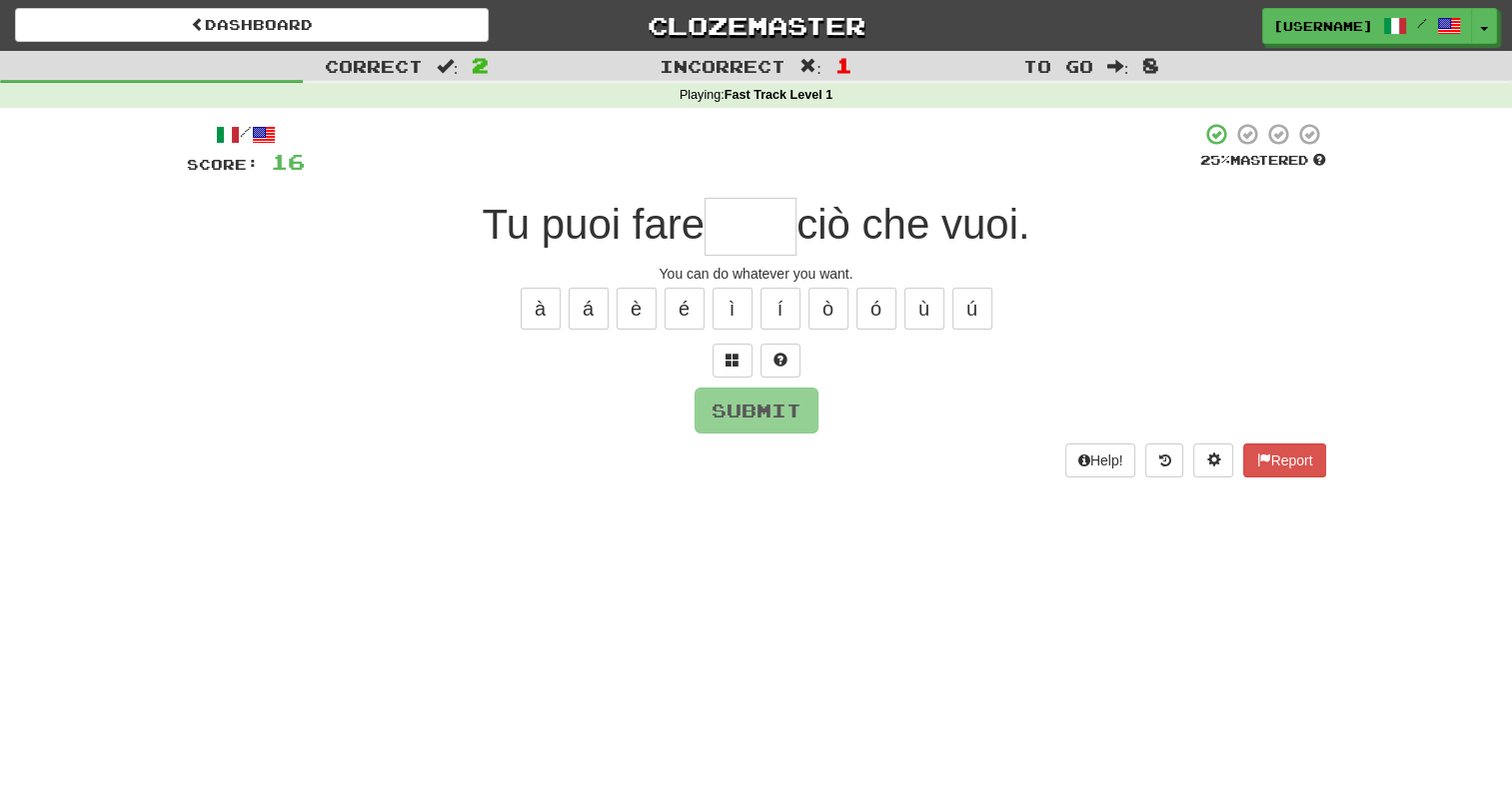 click at bounding box center (751, 227) 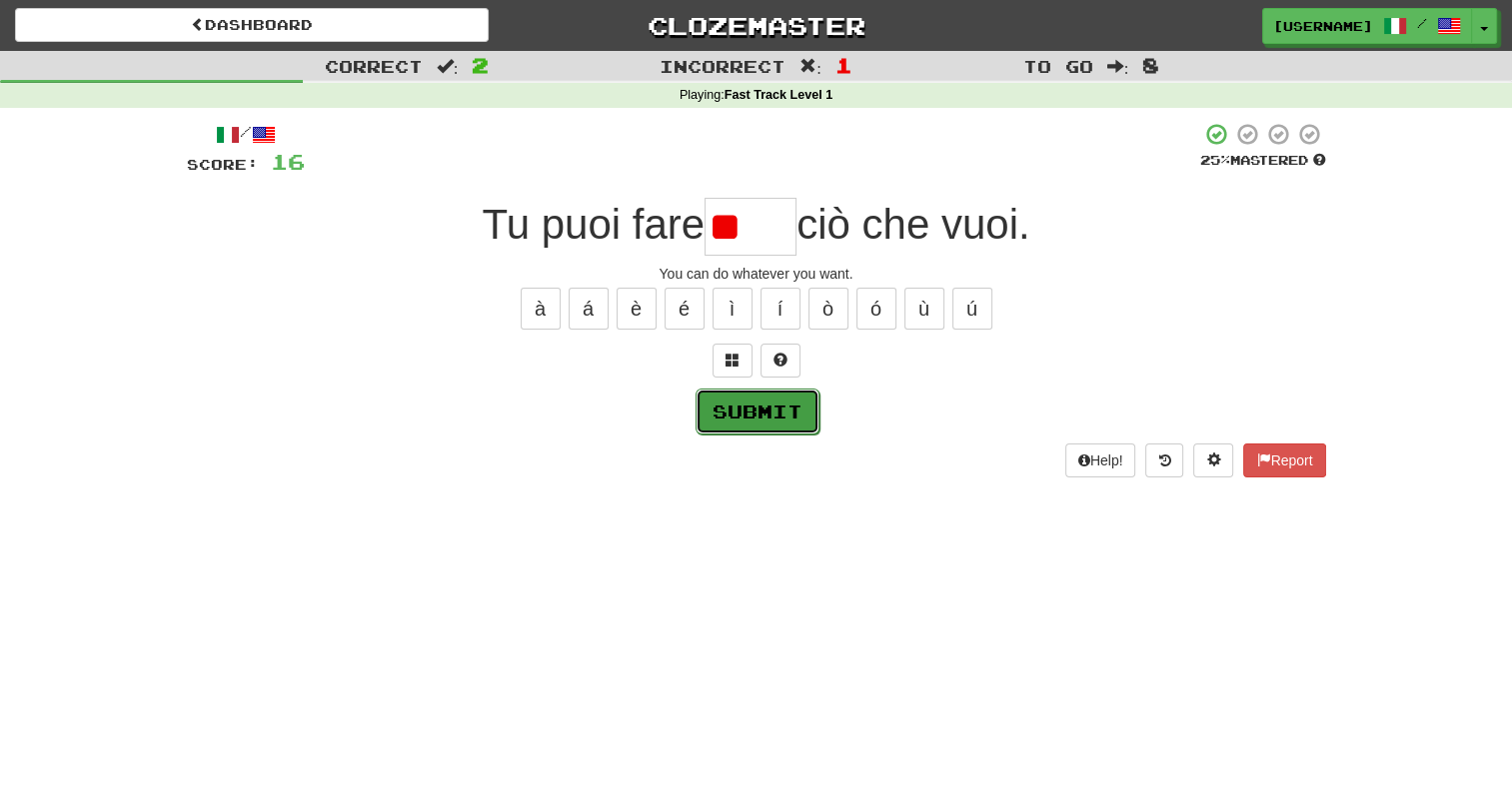 click on "Submit" at bounding box center (757, 411) 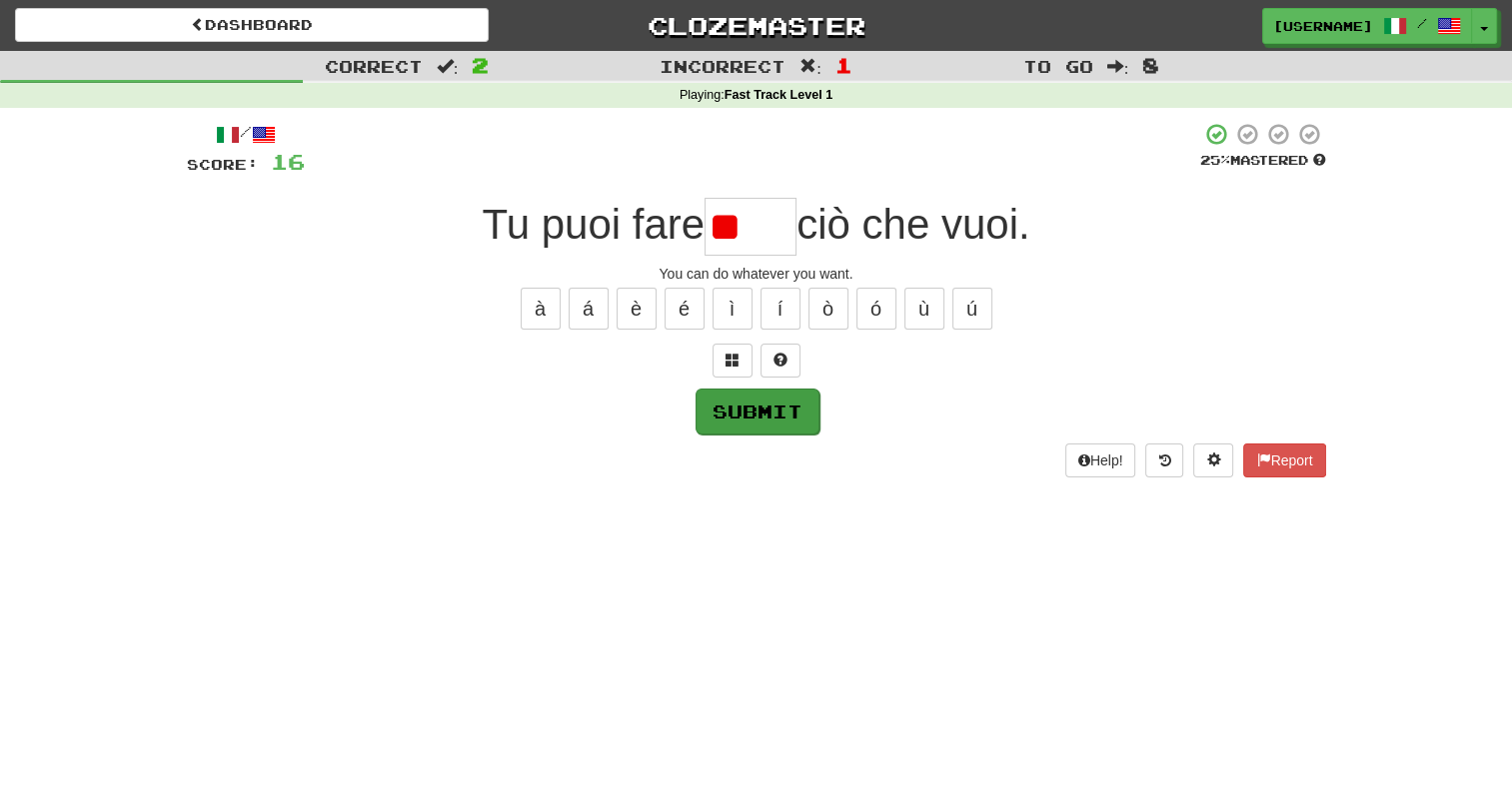 type on "*****" 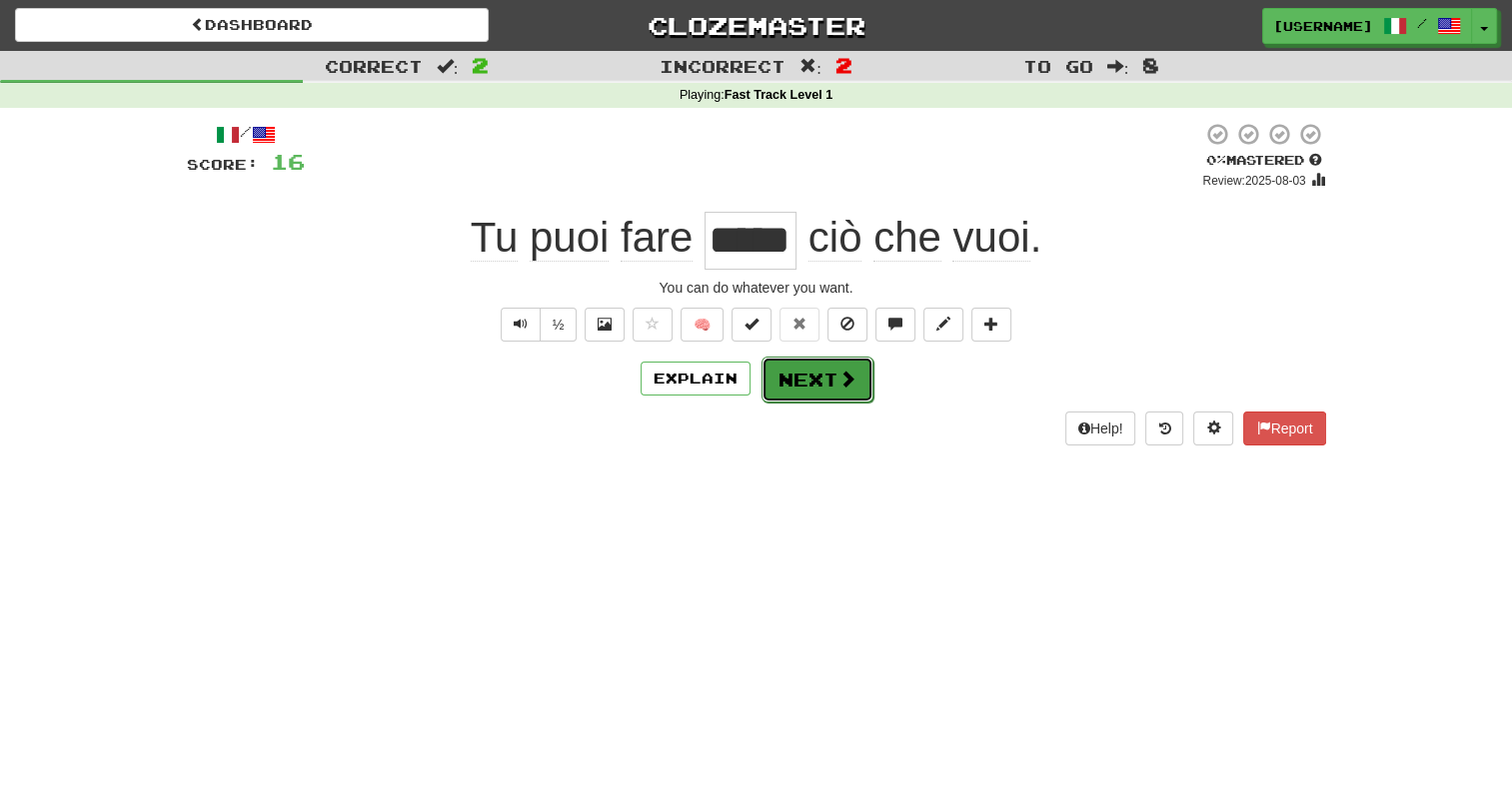 click on "Next" at bounding box center [817, 380] 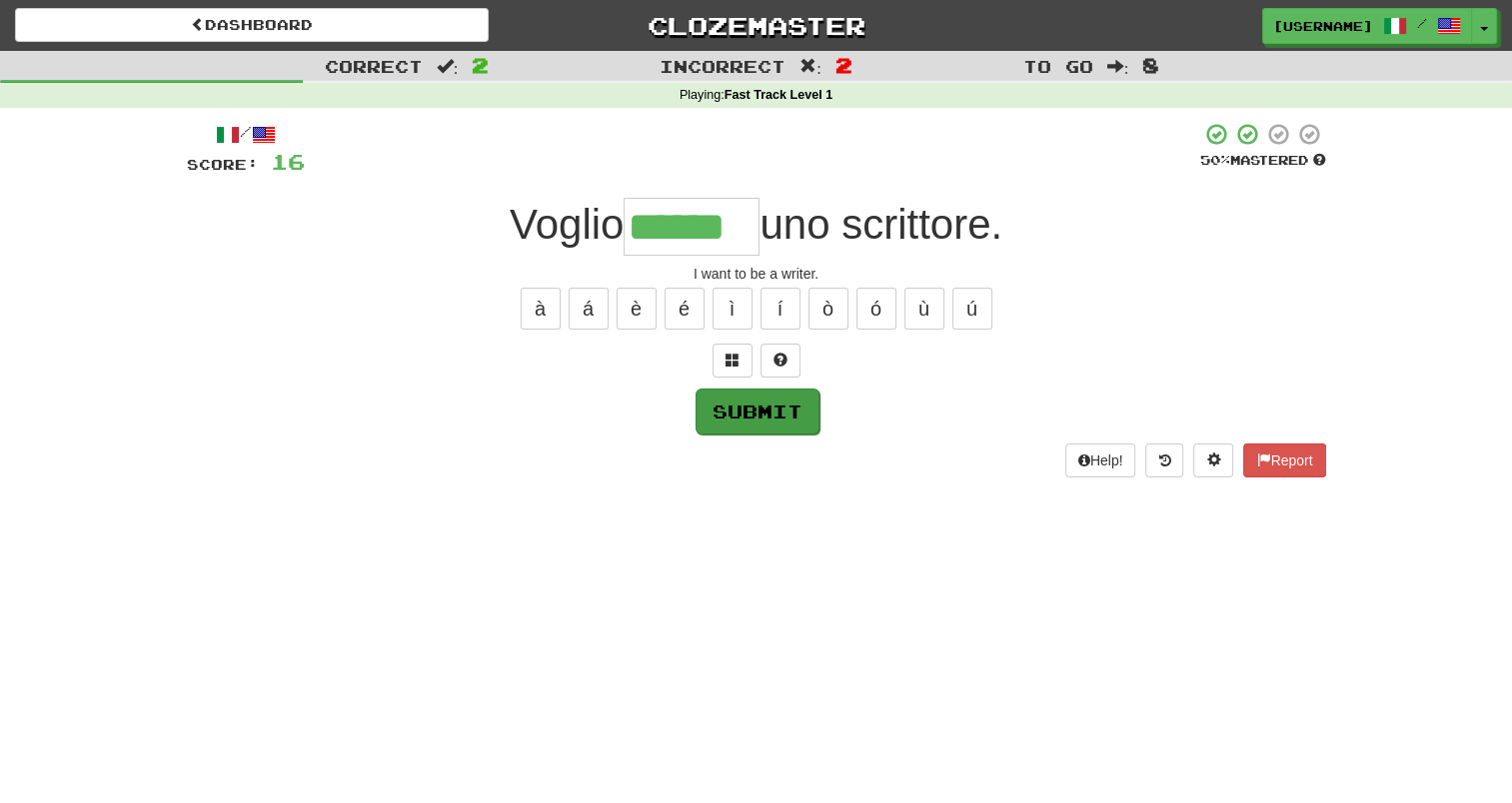 type on "******" 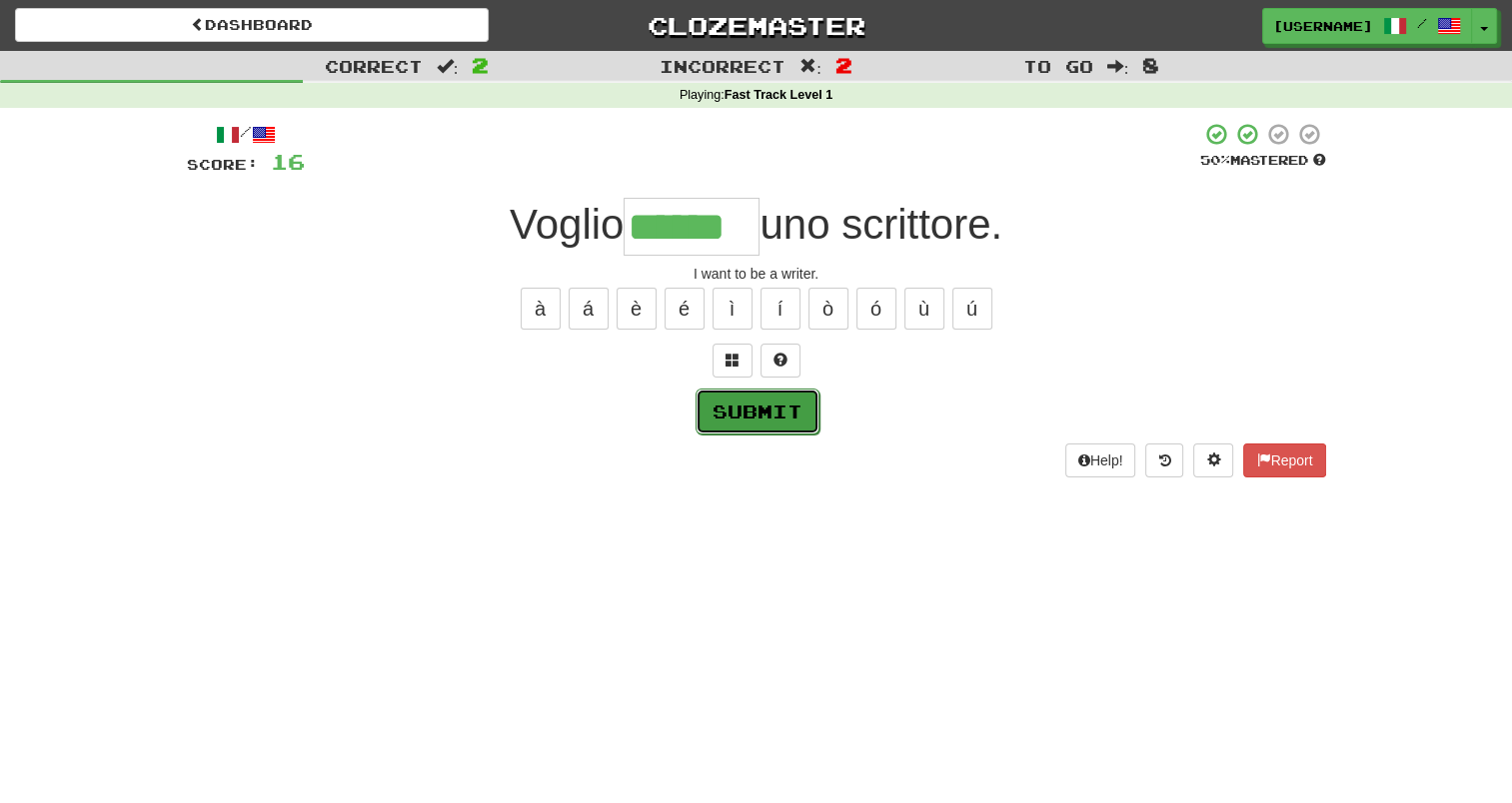 click on "Submit" at bounding box center [757, 411] 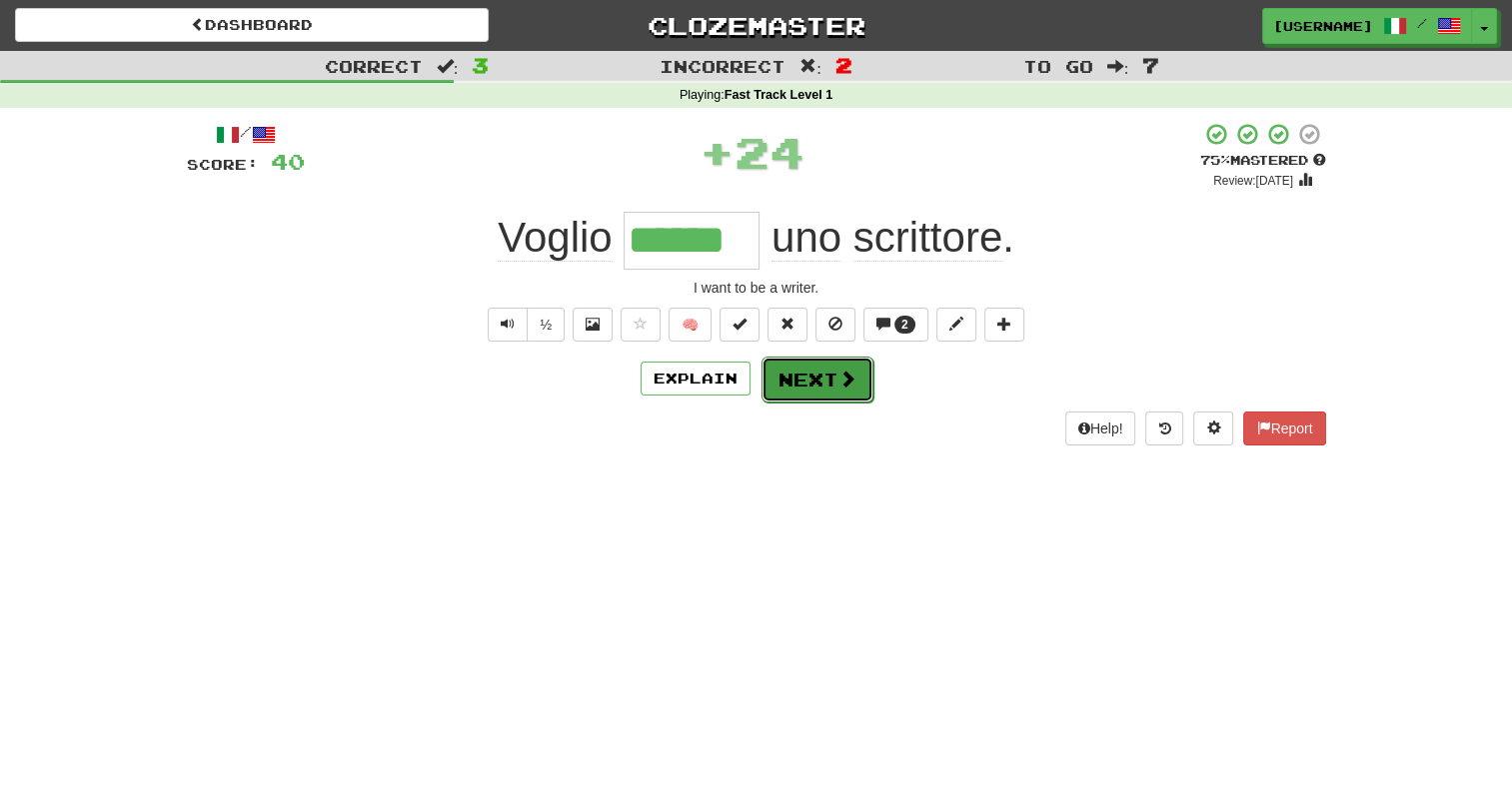 click on "Next" at bounding box center [817, 380] 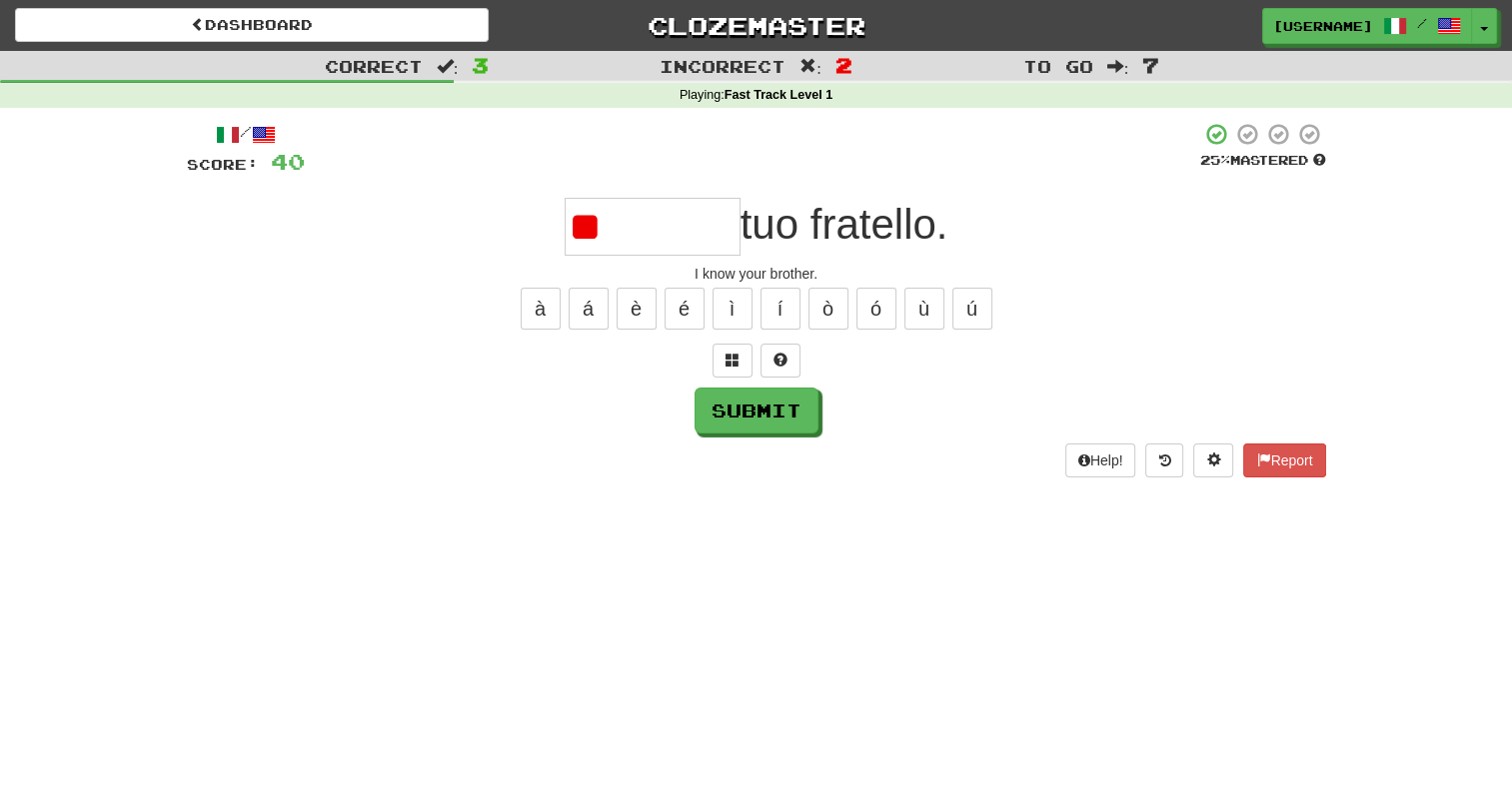 type on "*" 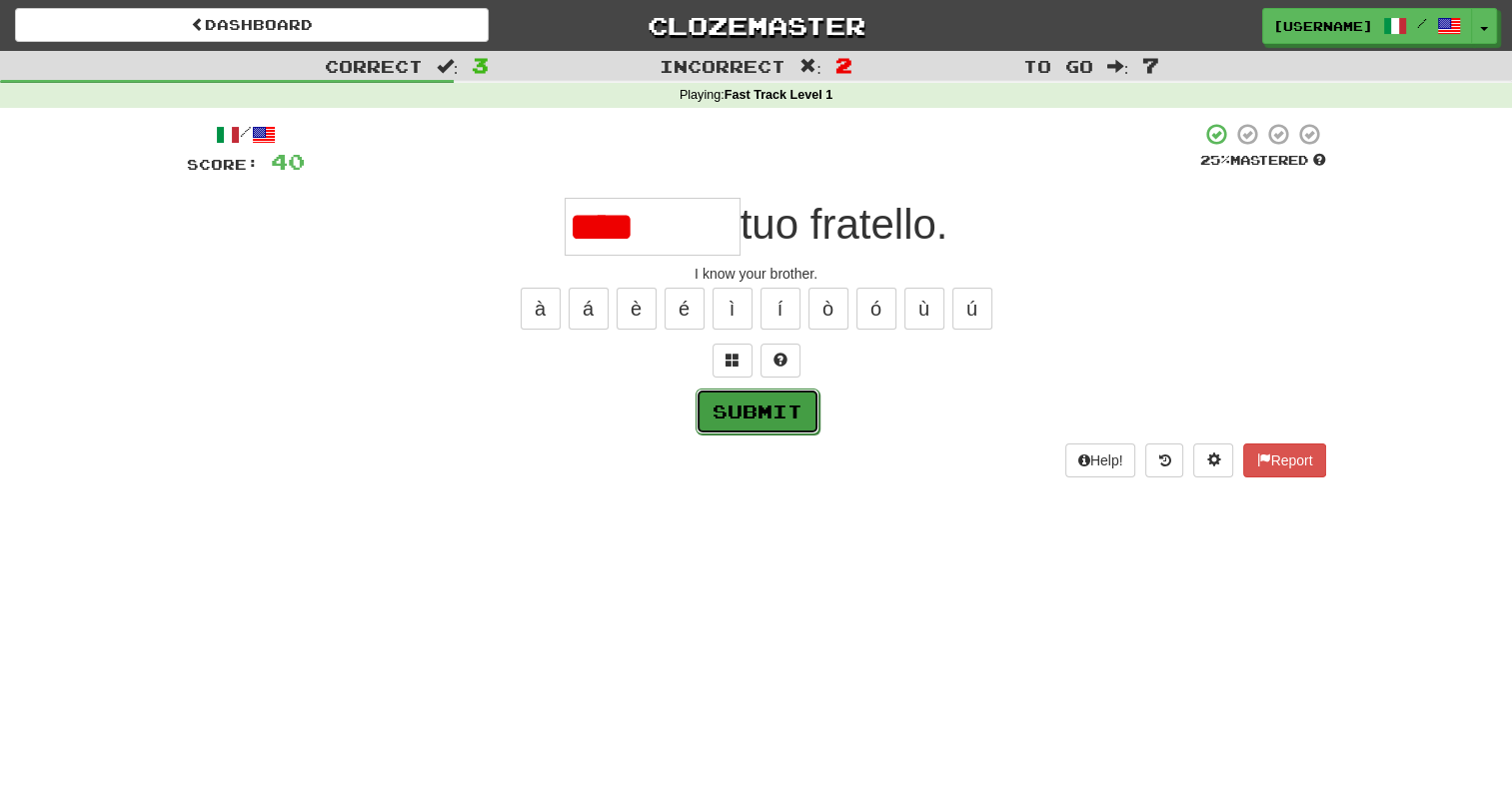 click on "Submit" at bounding box center [757, 411] 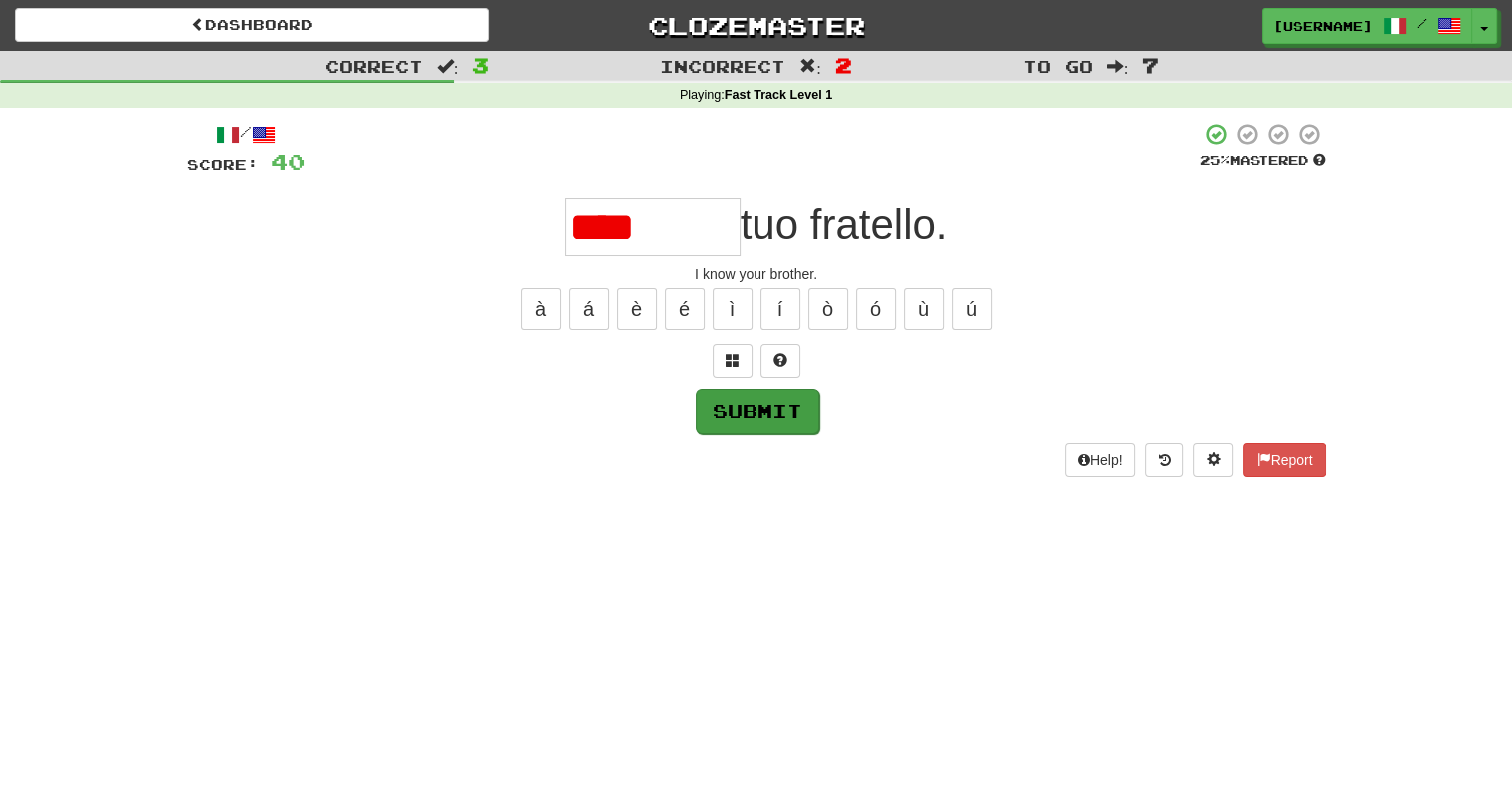 type on "*******" 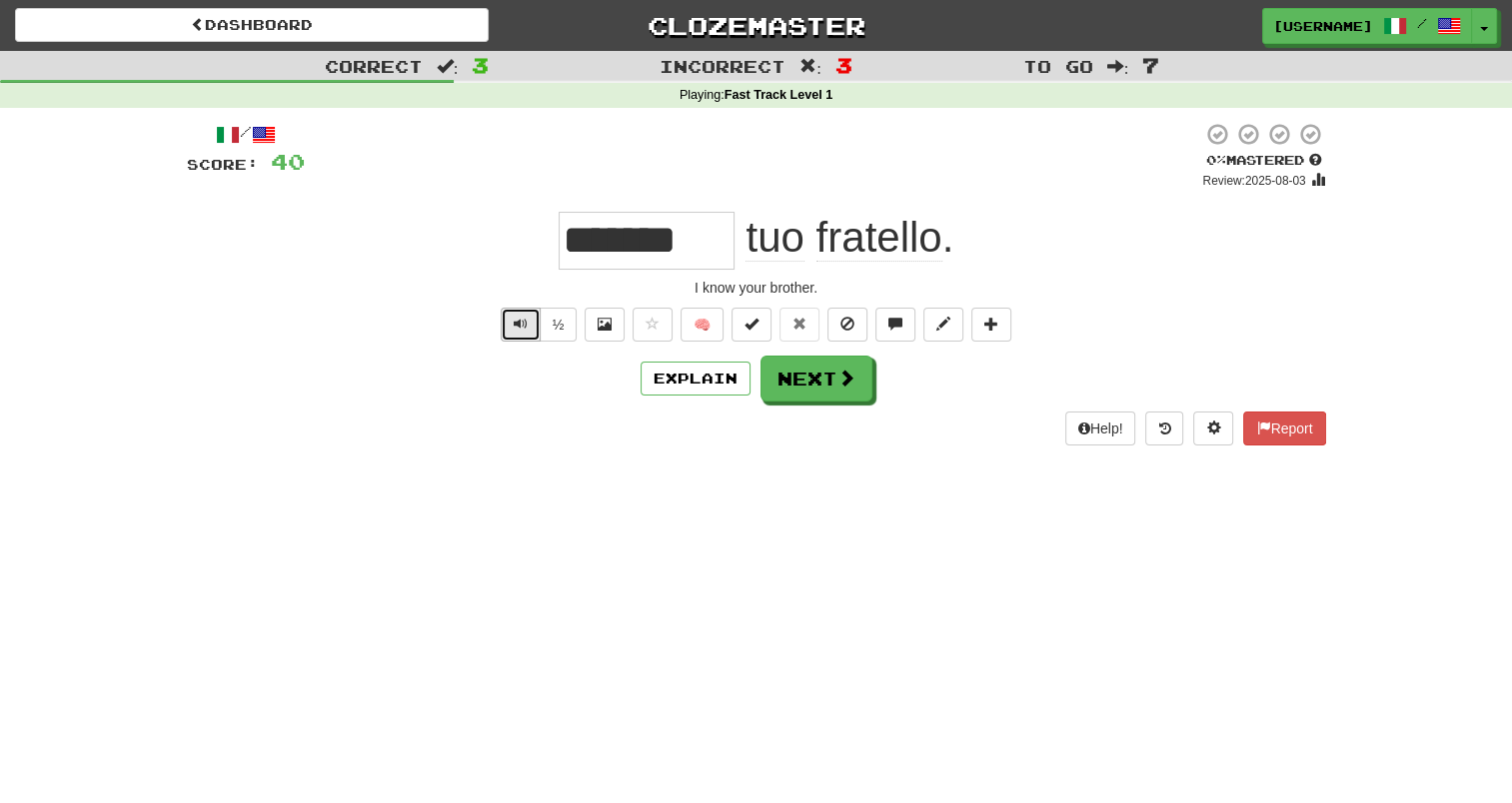 click at bounding box center (521, 324) 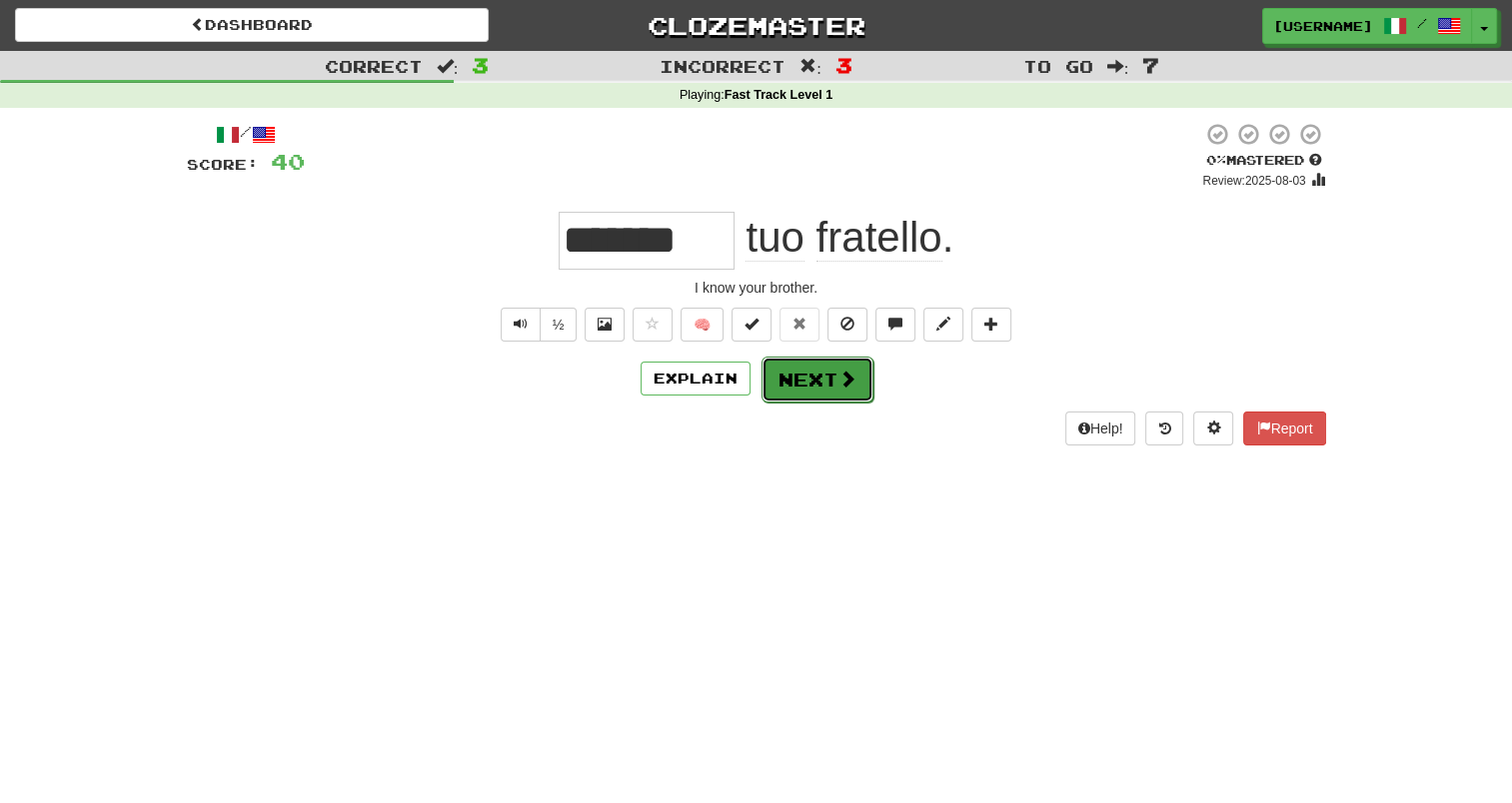 click on "Next" at bounding box center (817, 380) 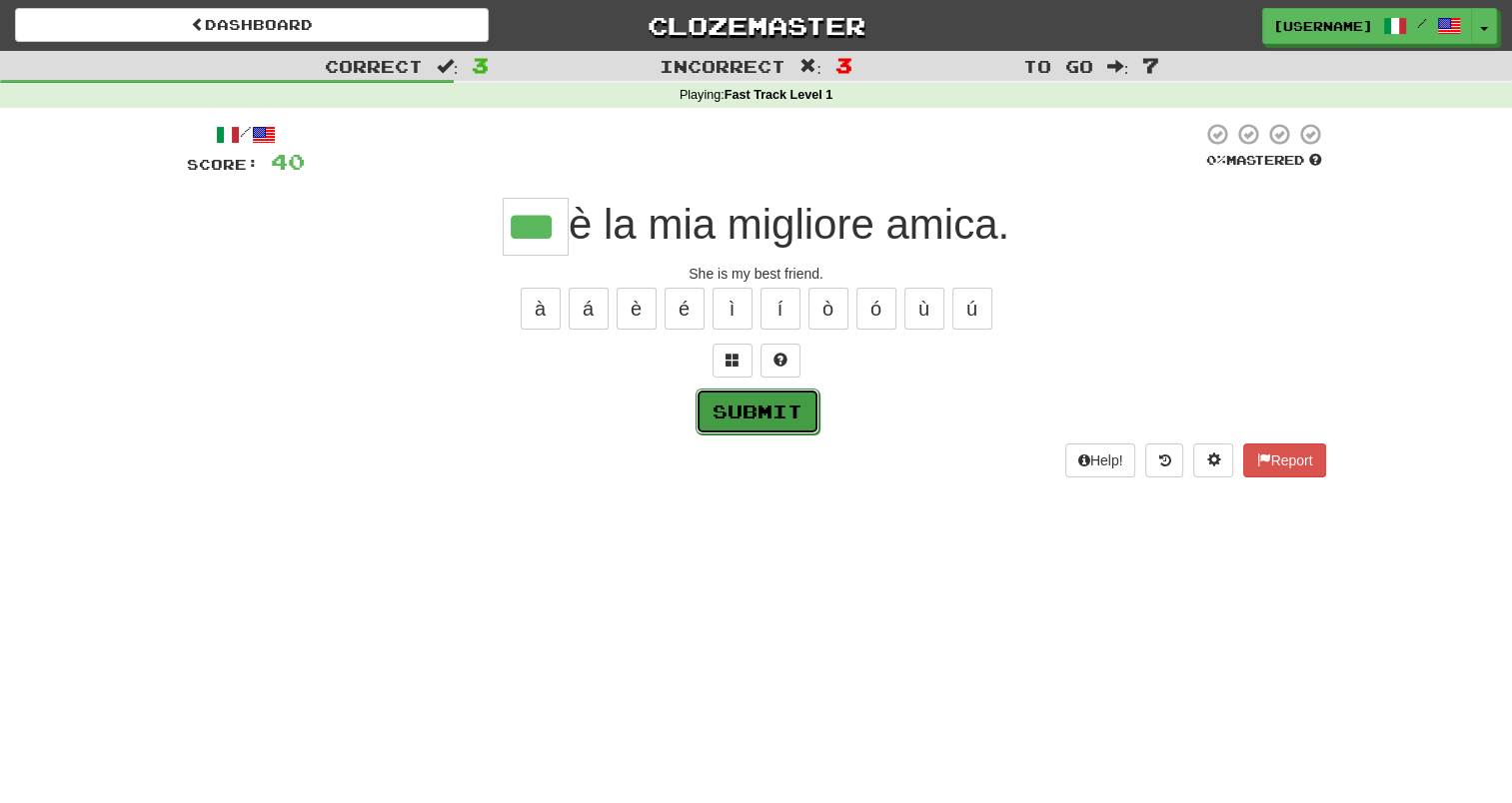 click on "Submit" at bounding box center (757, 411) 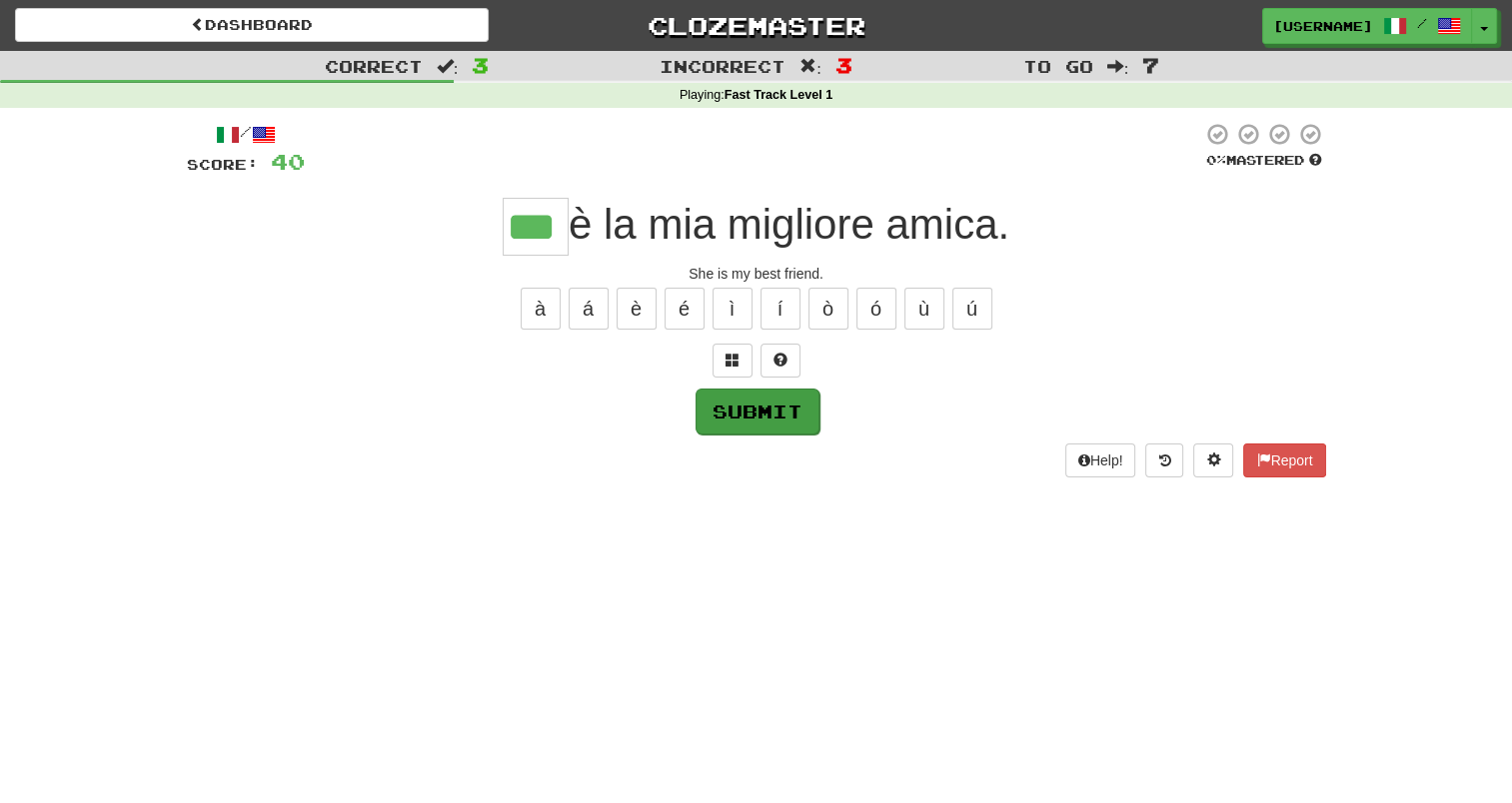 type on "***" 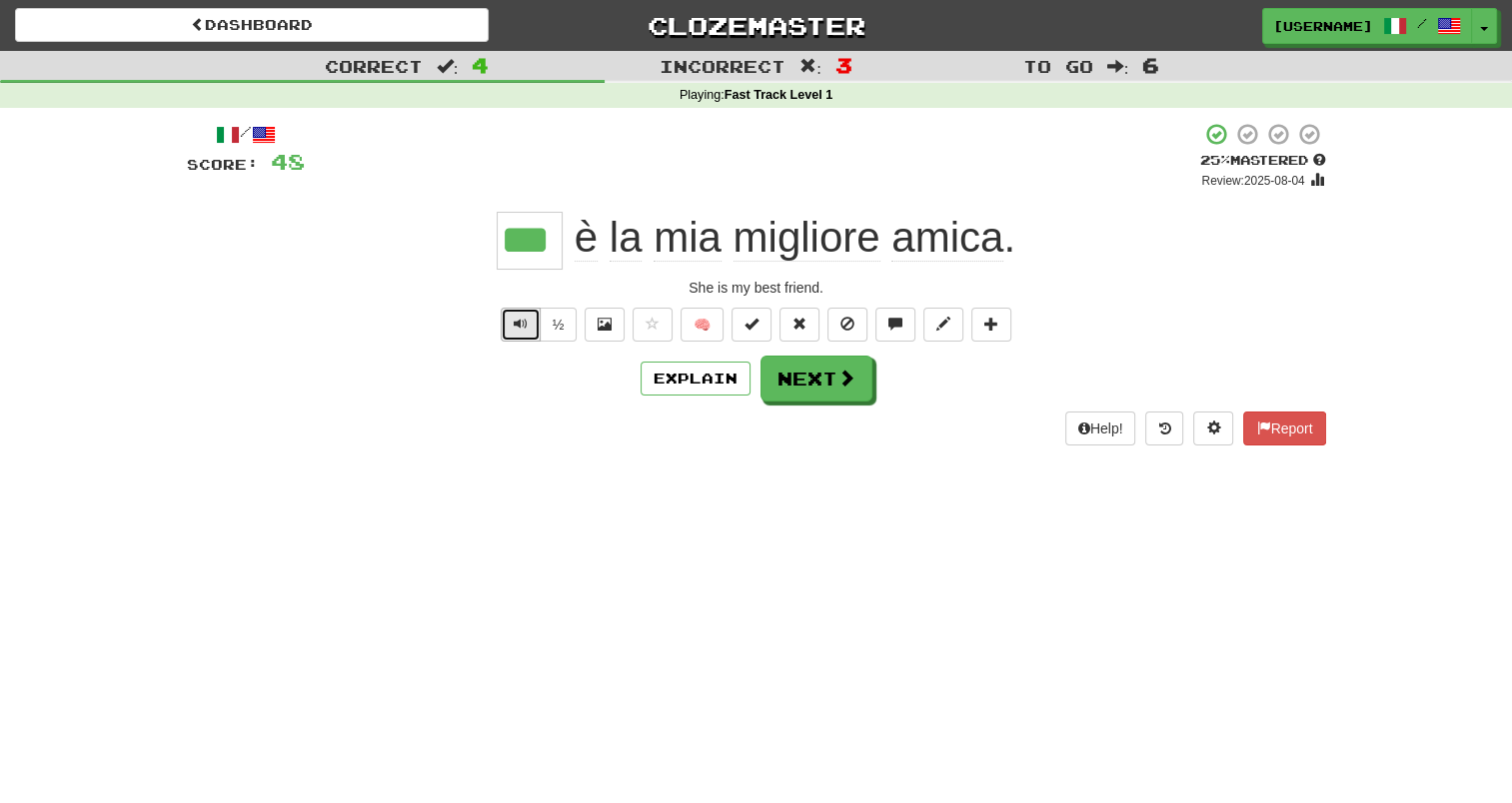 click at bounding box center [521, 325] 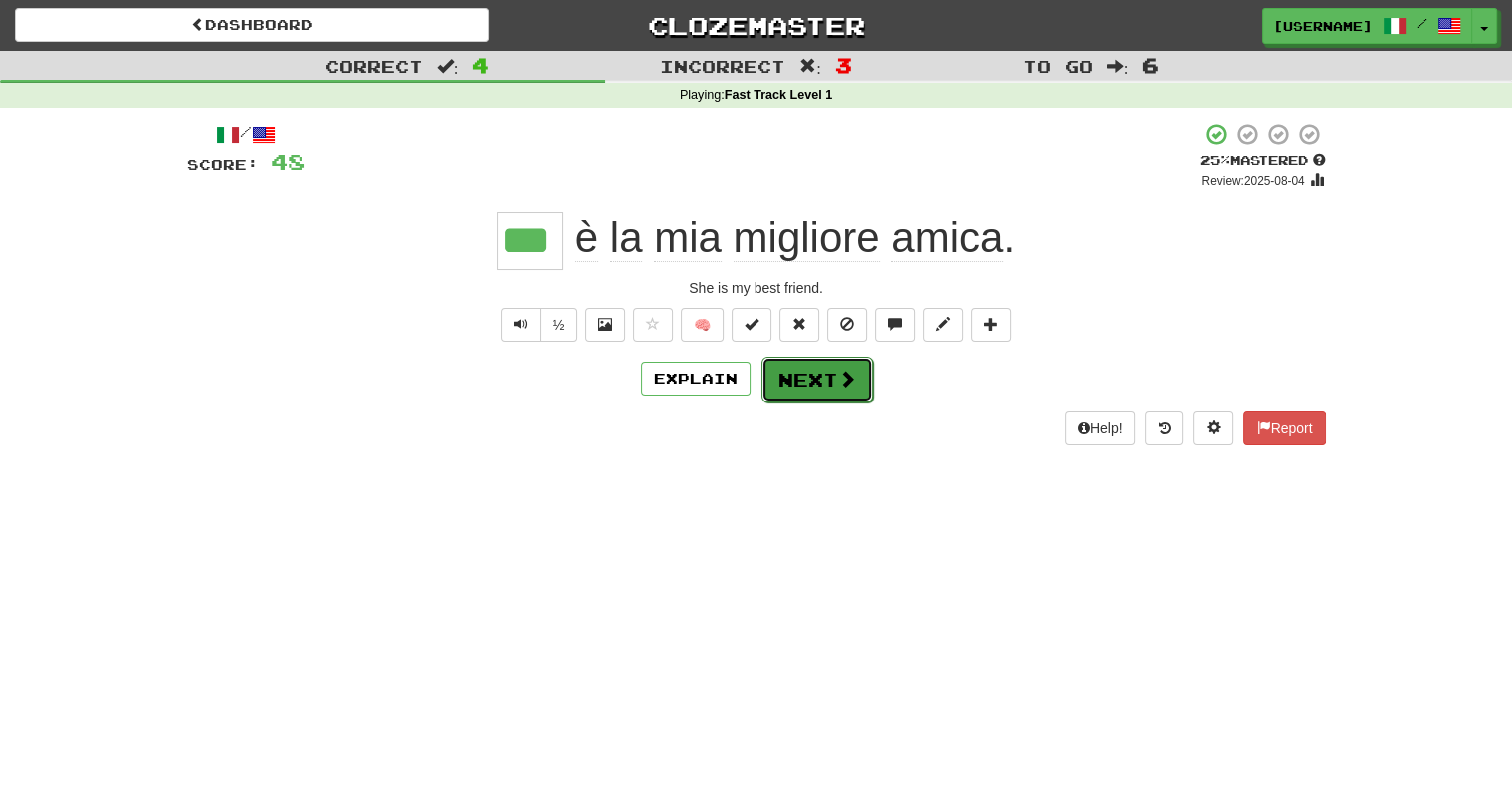click on "Next" at bounding box center (817, 380) 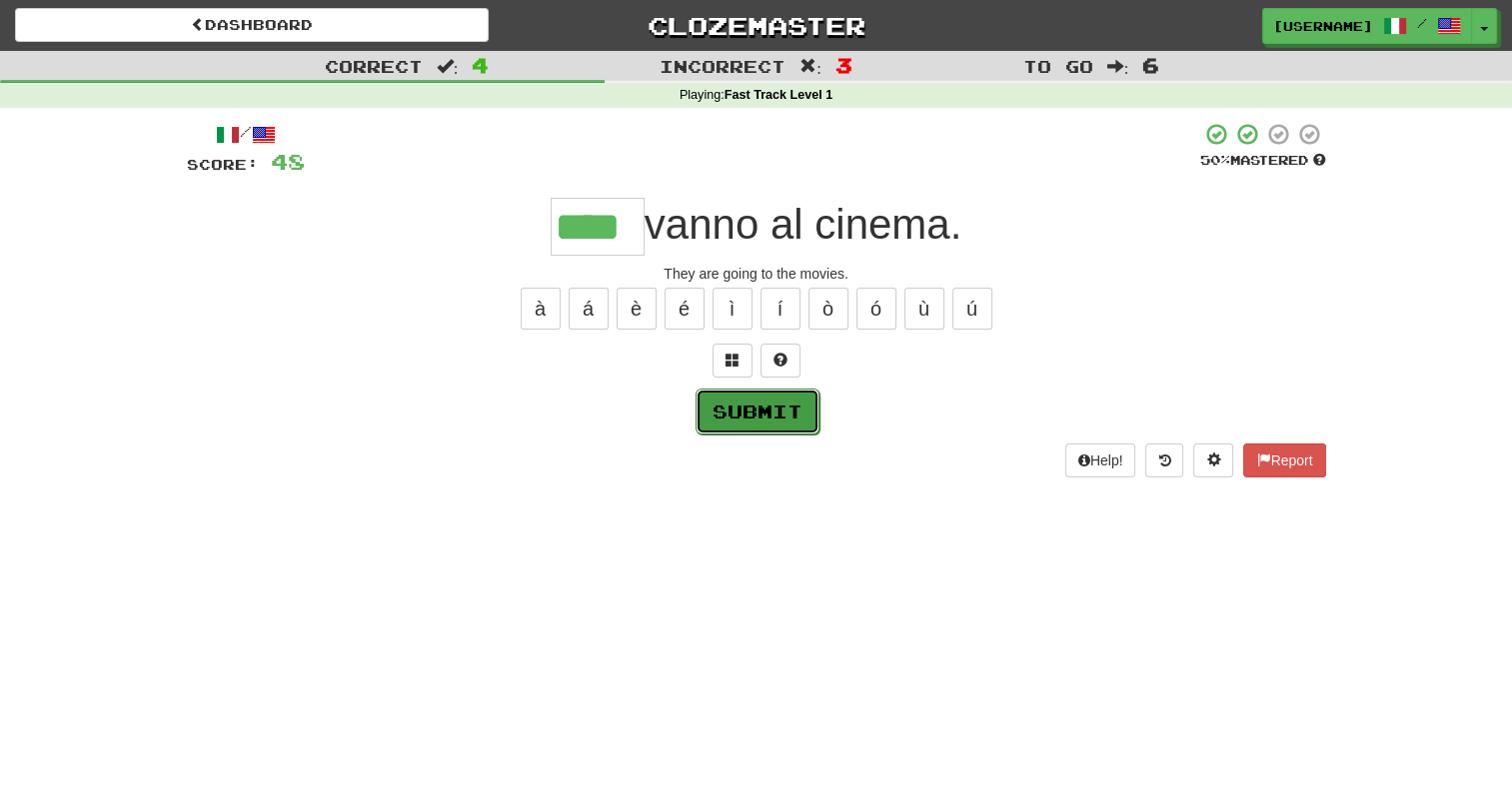 click on "Submit" at bounding box center (757, 411) 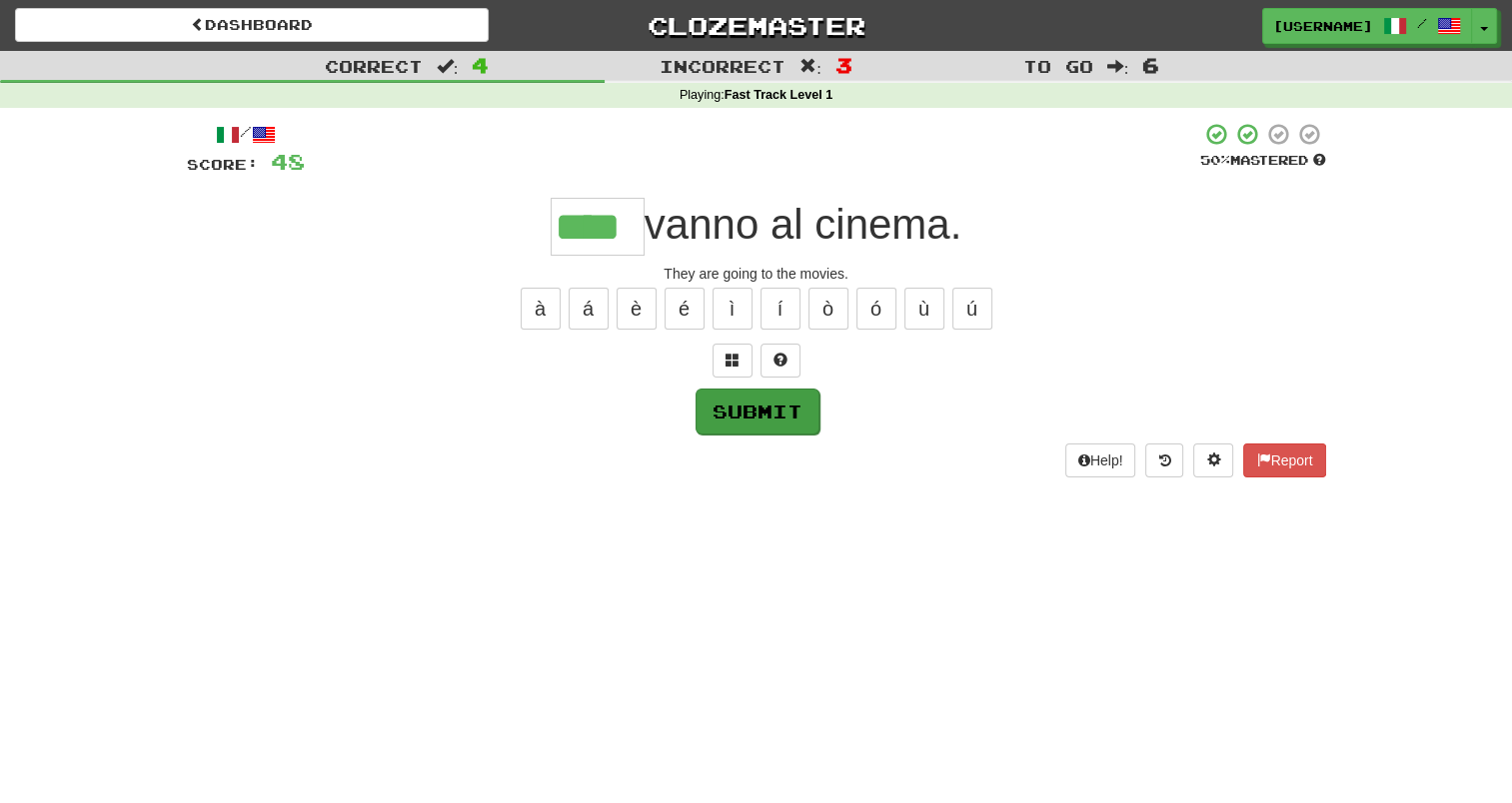 type on "****" 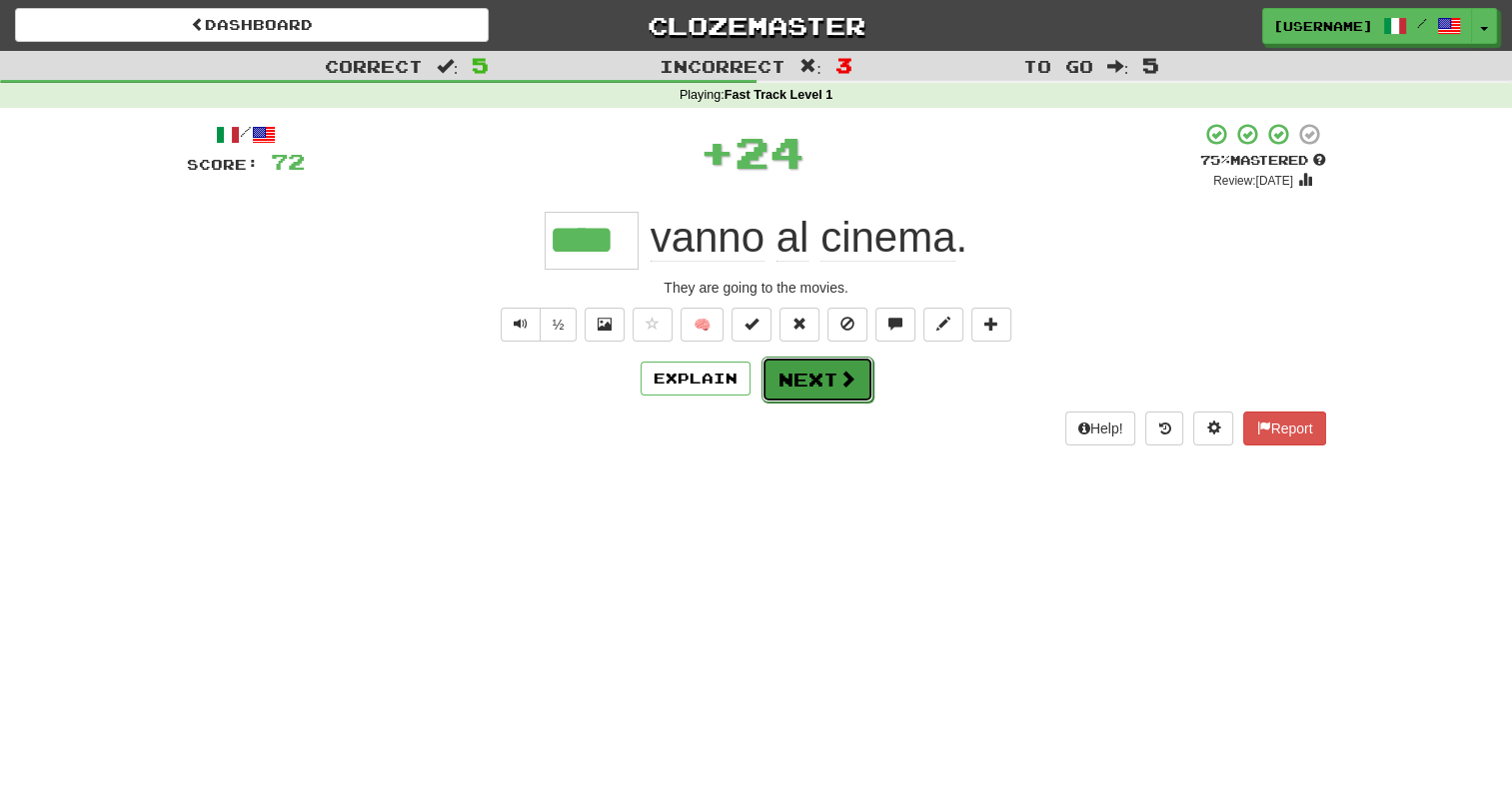 click on "Next" at bounding box center [817, 380] 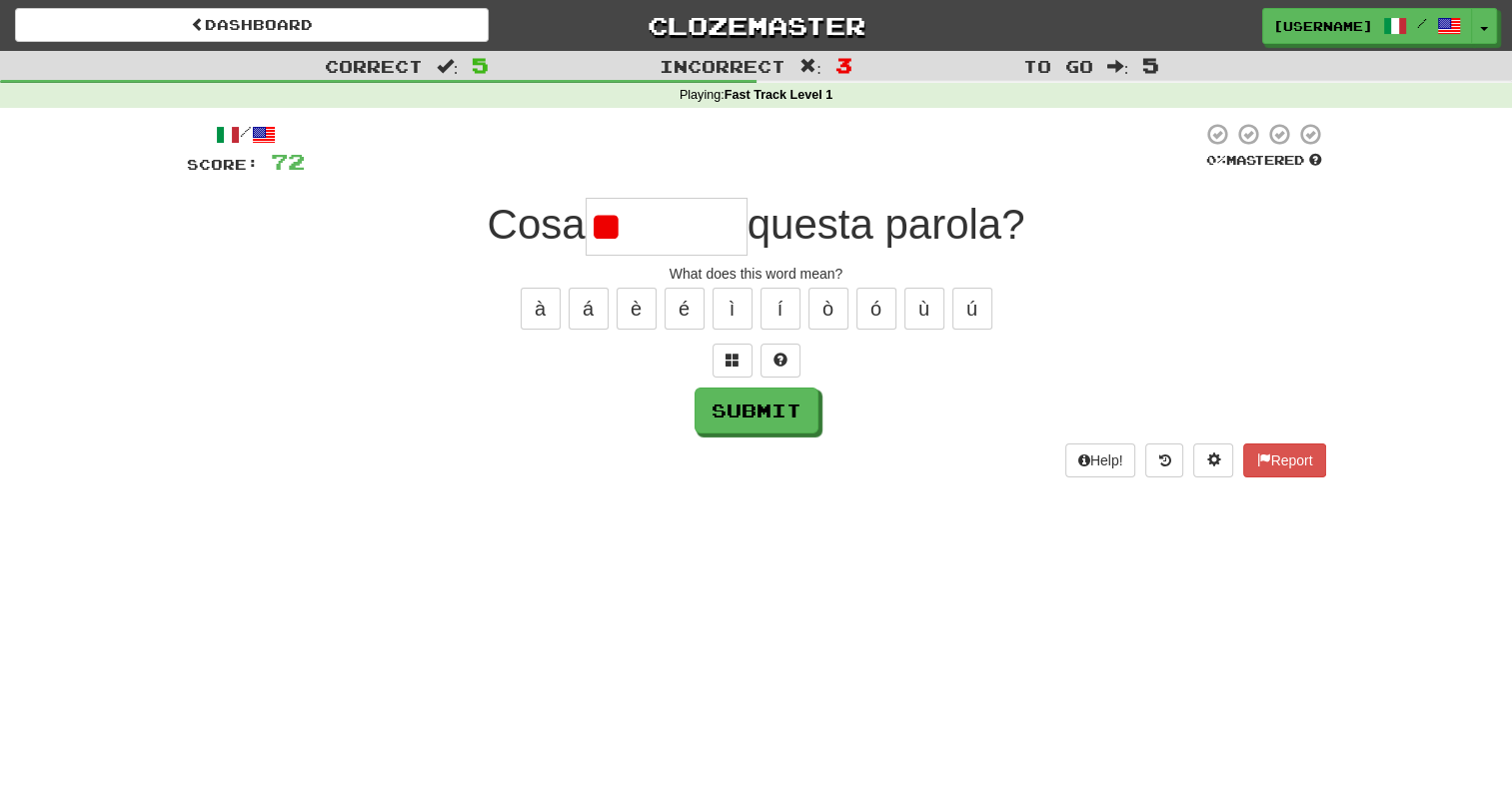 type on "*" 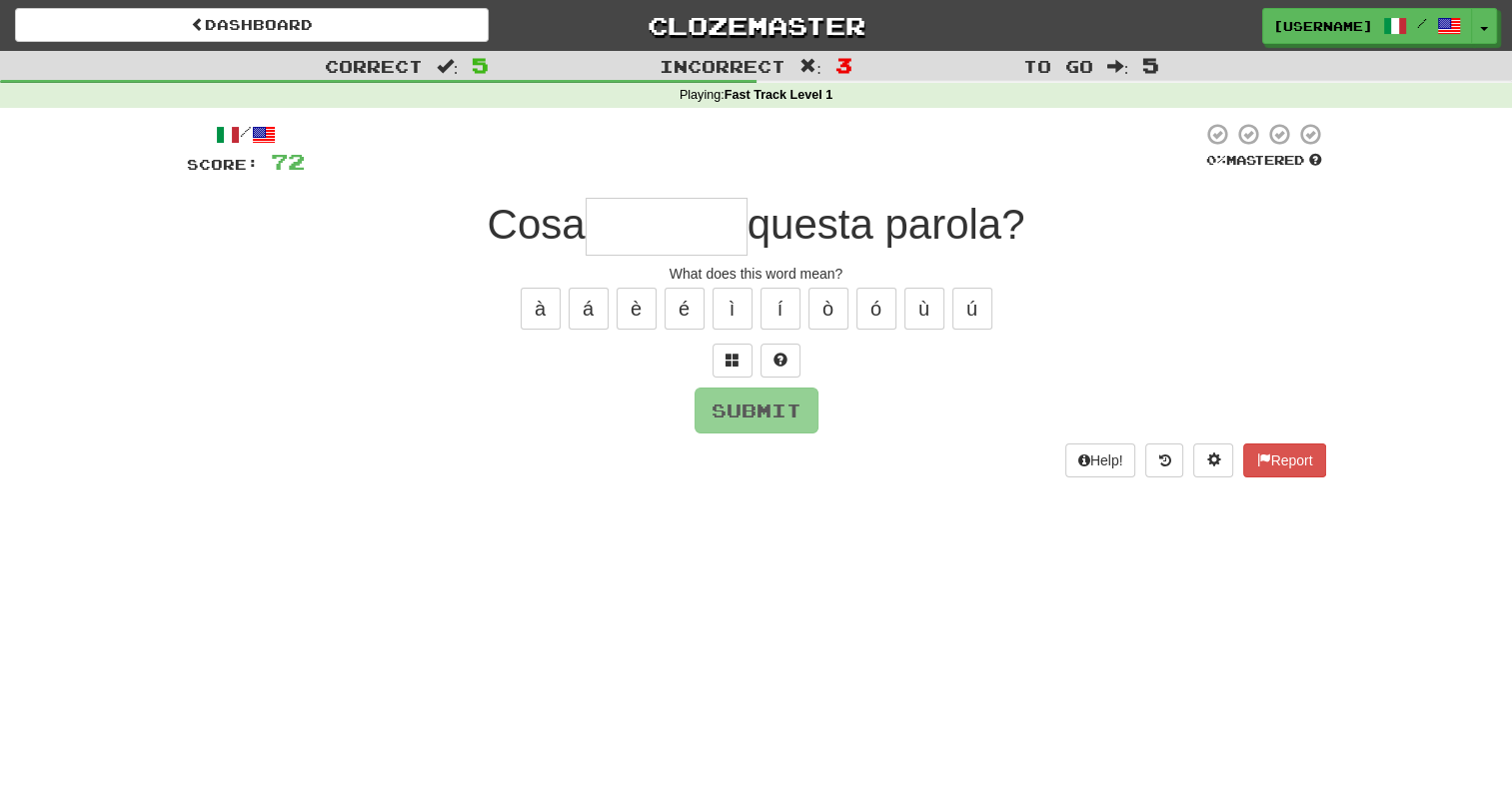 type on "*" 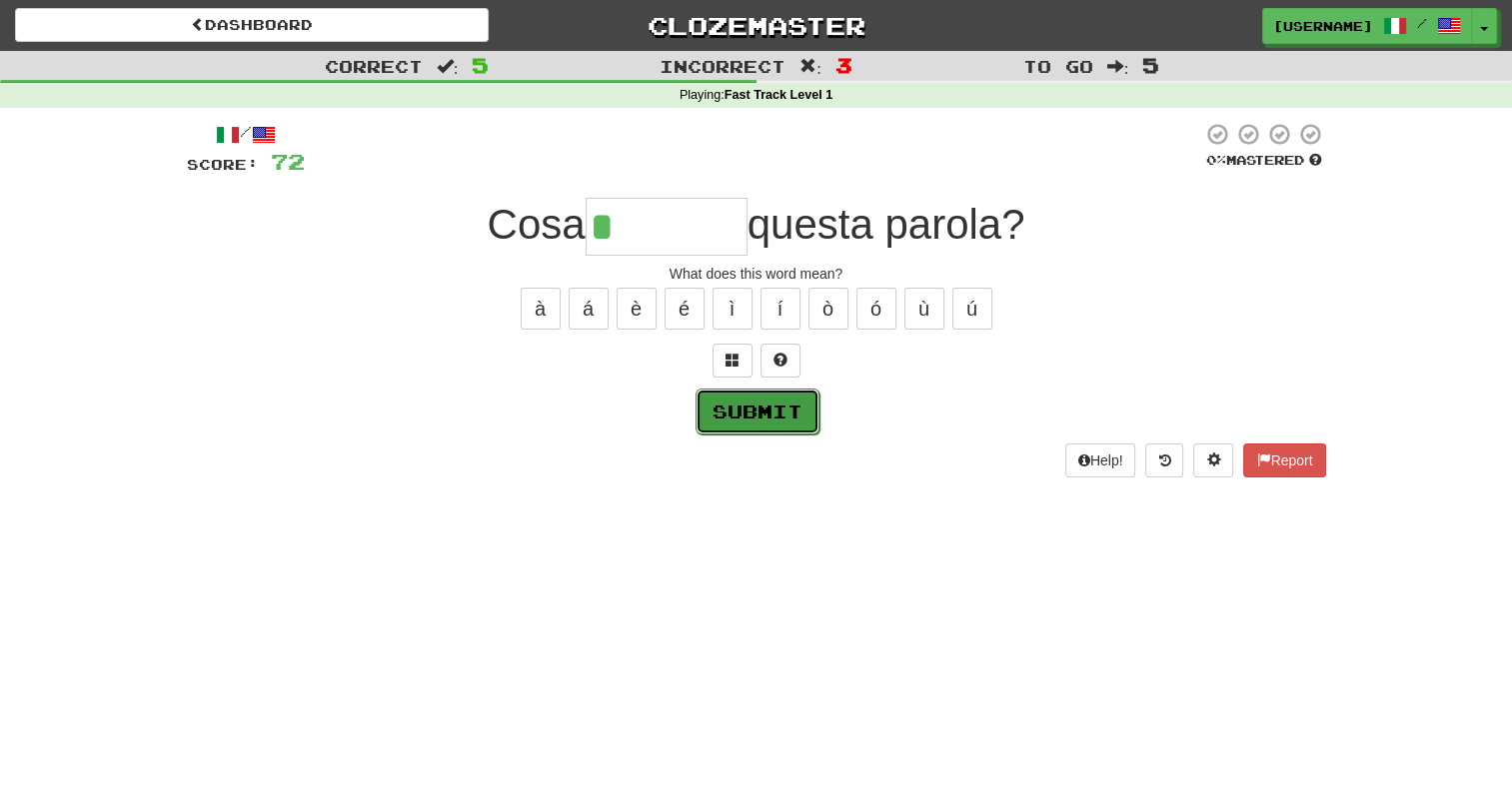 click on "Submit" at bounding box center (757, 411) 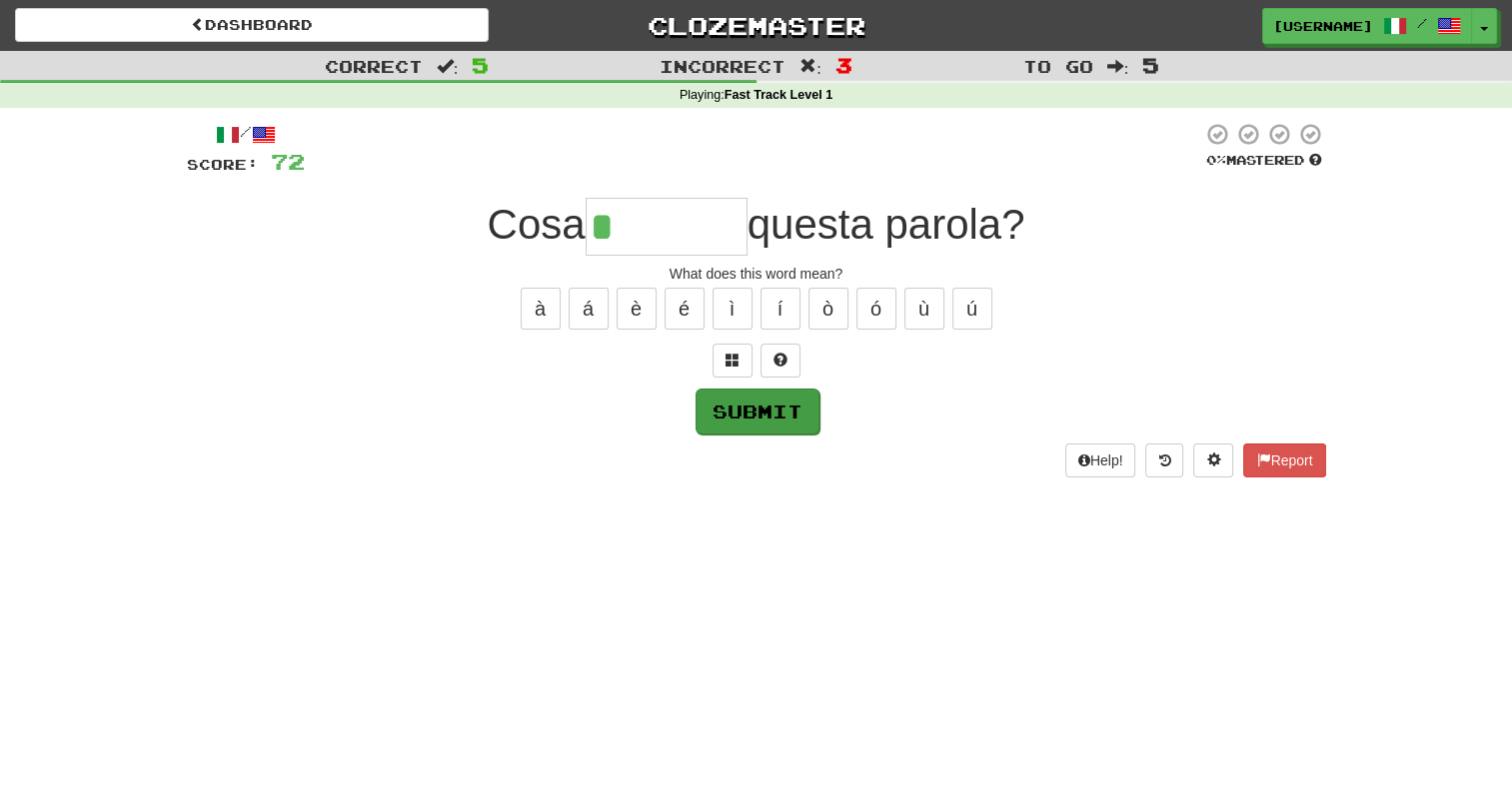 type on "*********" 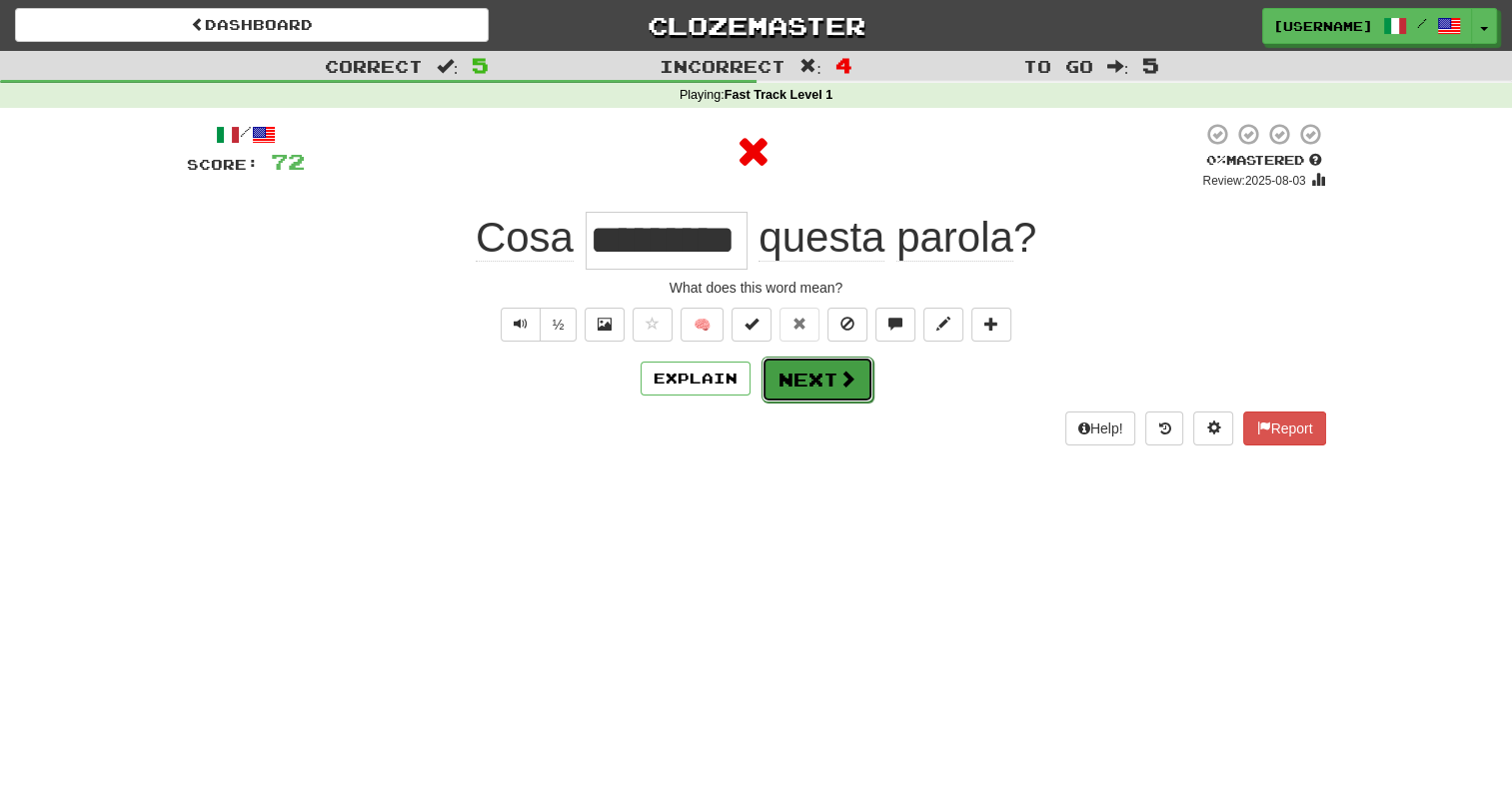 click on "Next" at bounding box center (817, 380) 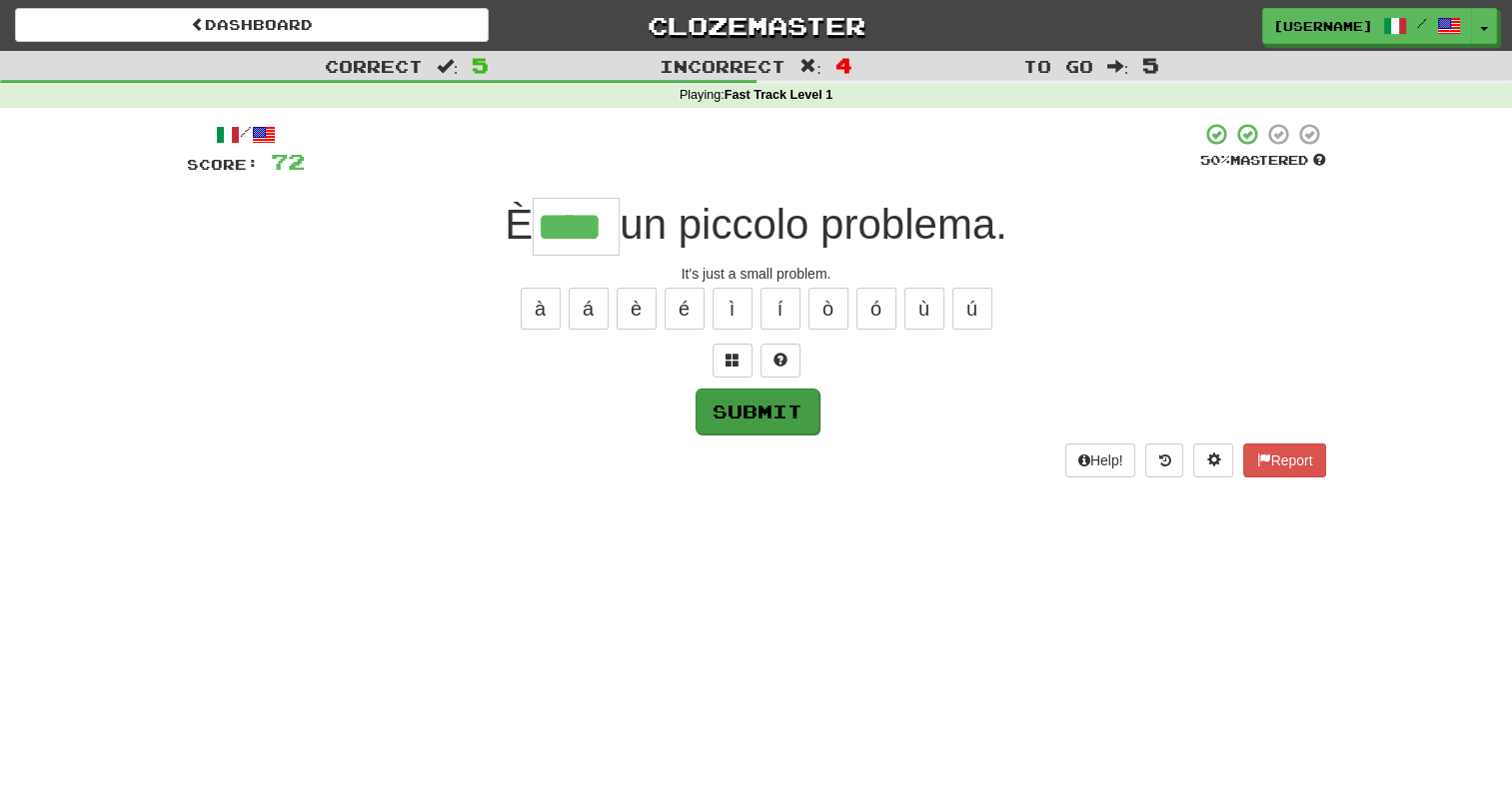 type on "****" 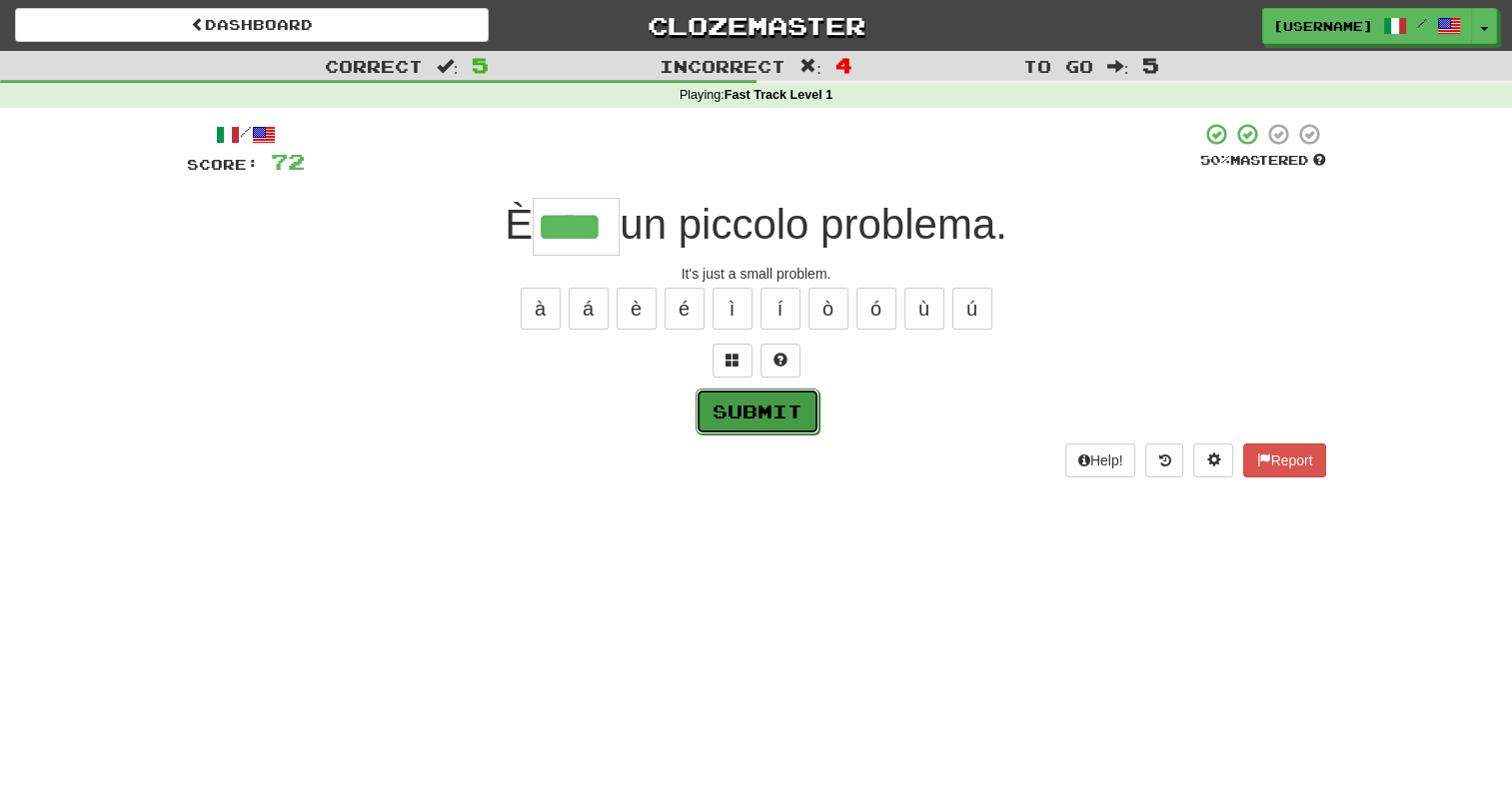 click on "Submit" at bounding box center [757, 411] 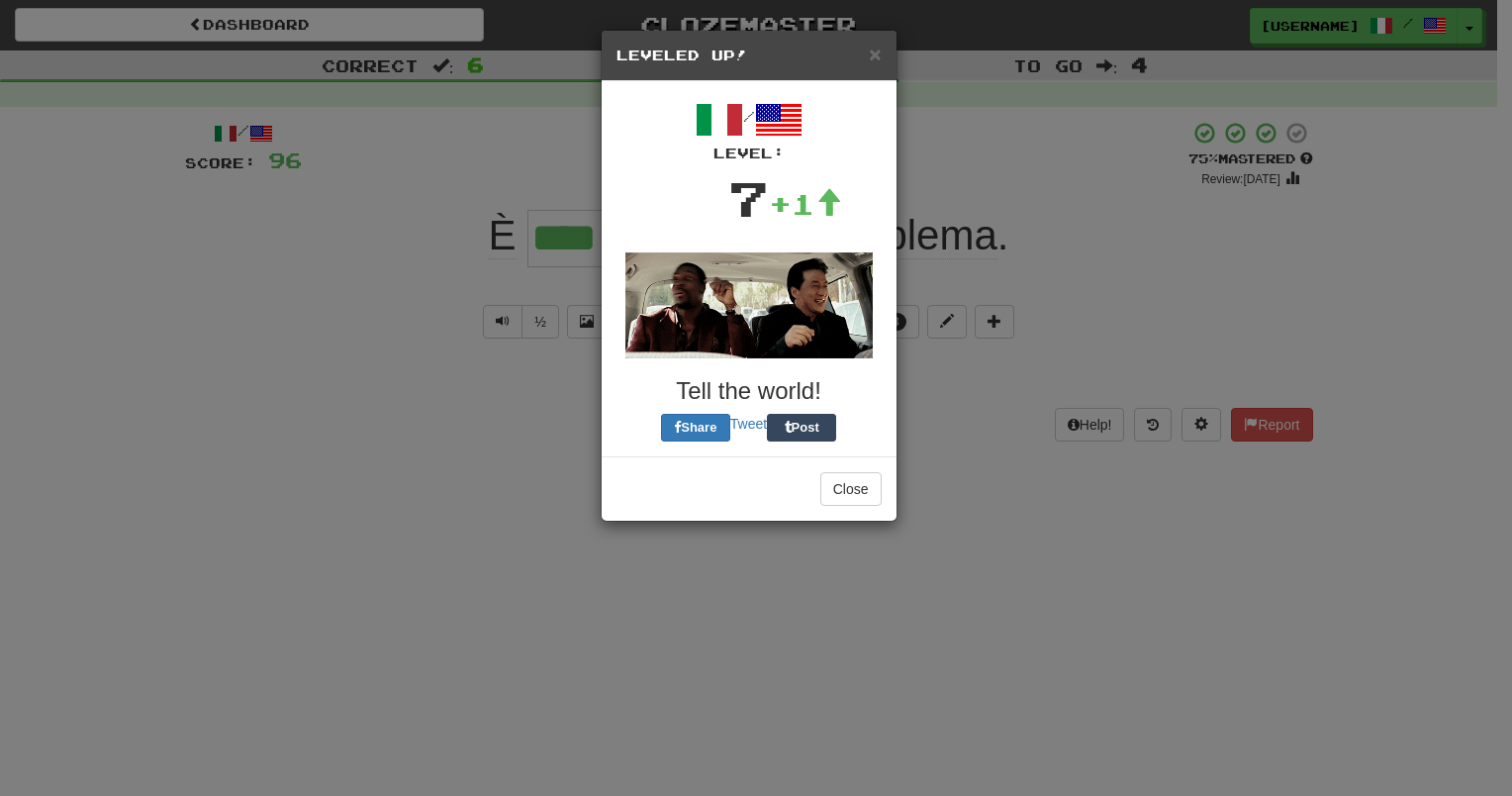 click on "/  Level: 7 +1 Tell the world!  Share Tweet  Post" at bounding box center [749, 268] 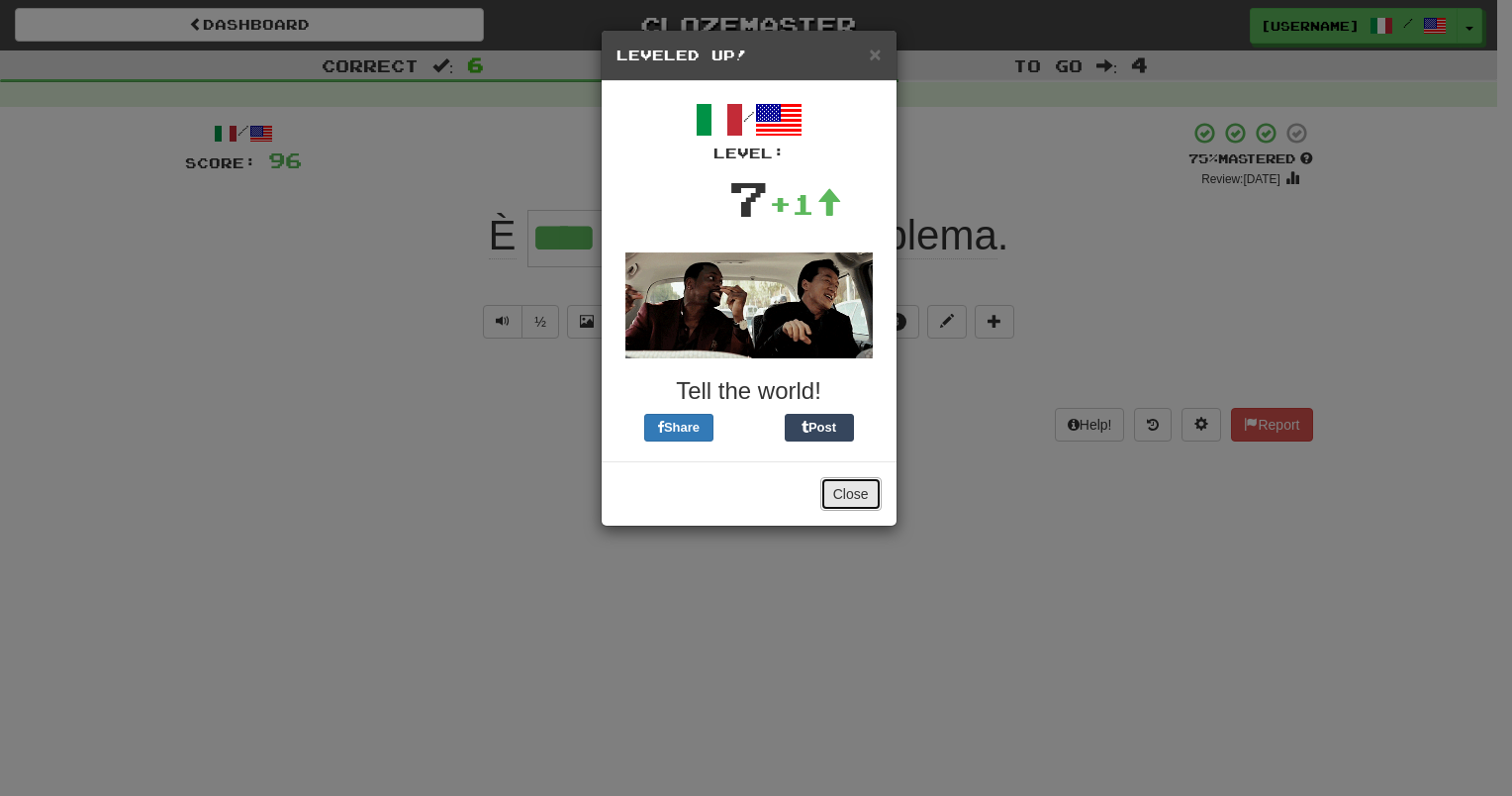 click on "Close" at bounding box center [851, 494] 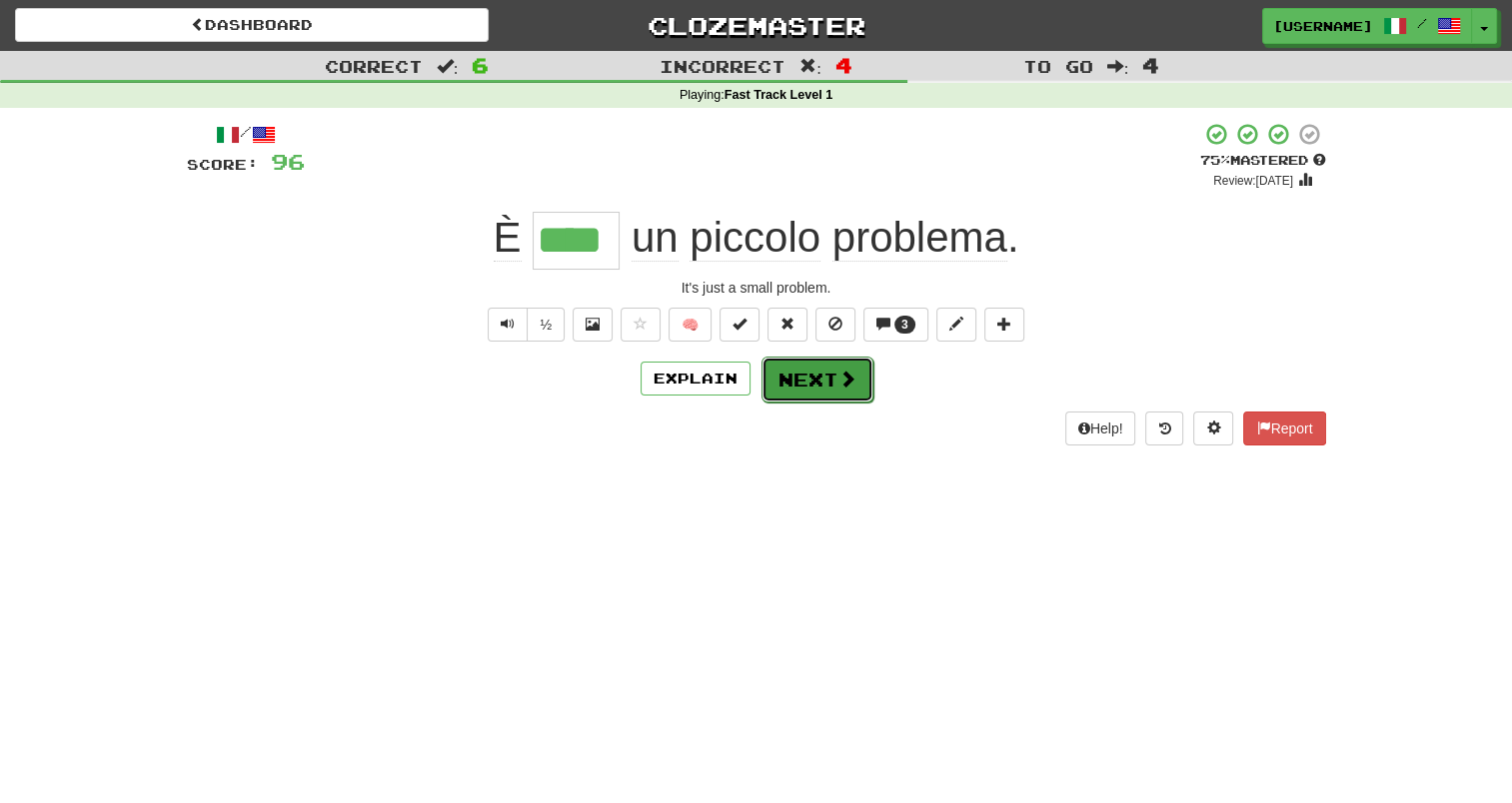 click on "Next" at bounding box center (817, 380) 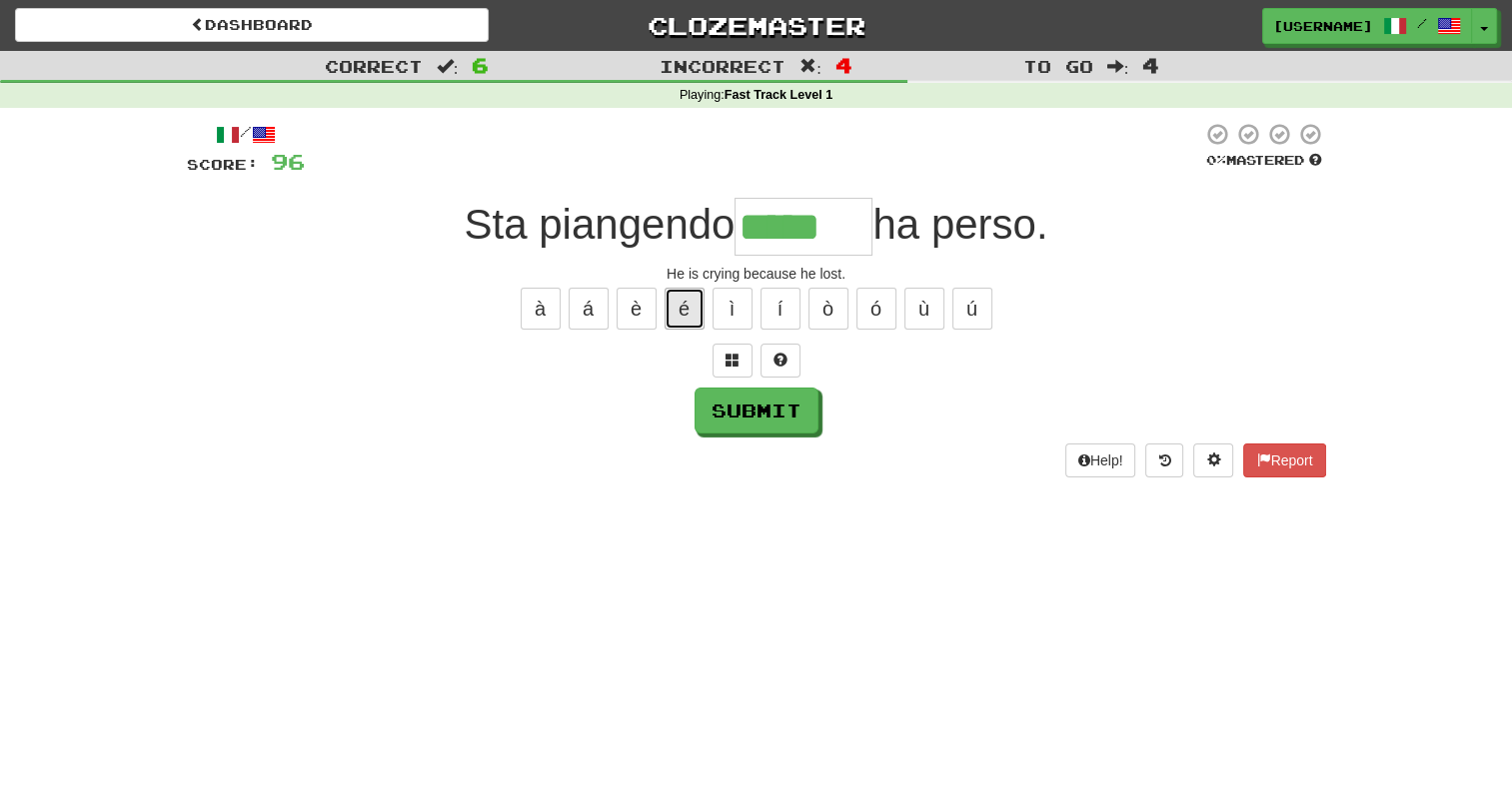 click on "é" at bounding box center (685, 309) 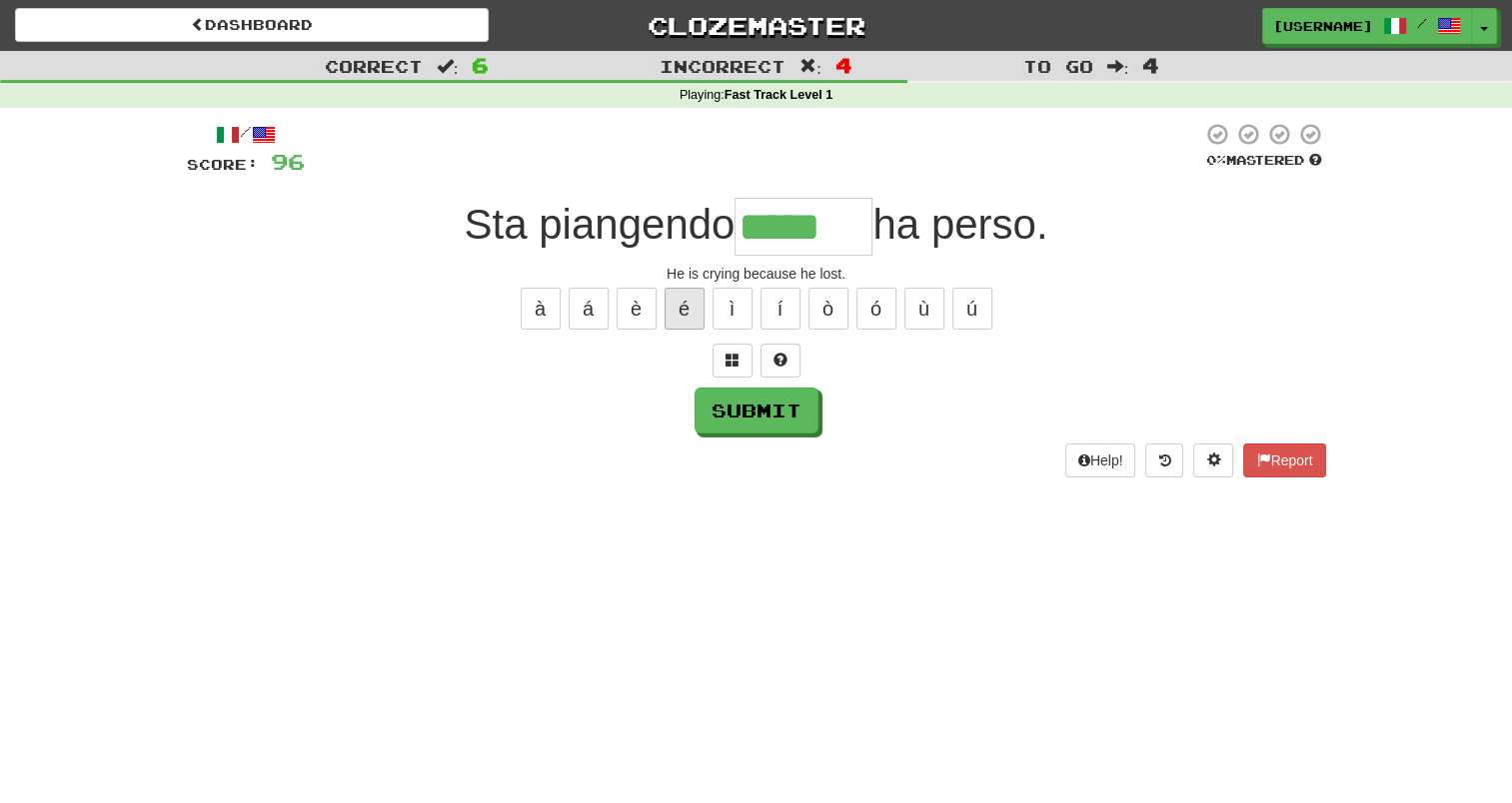type on "******" 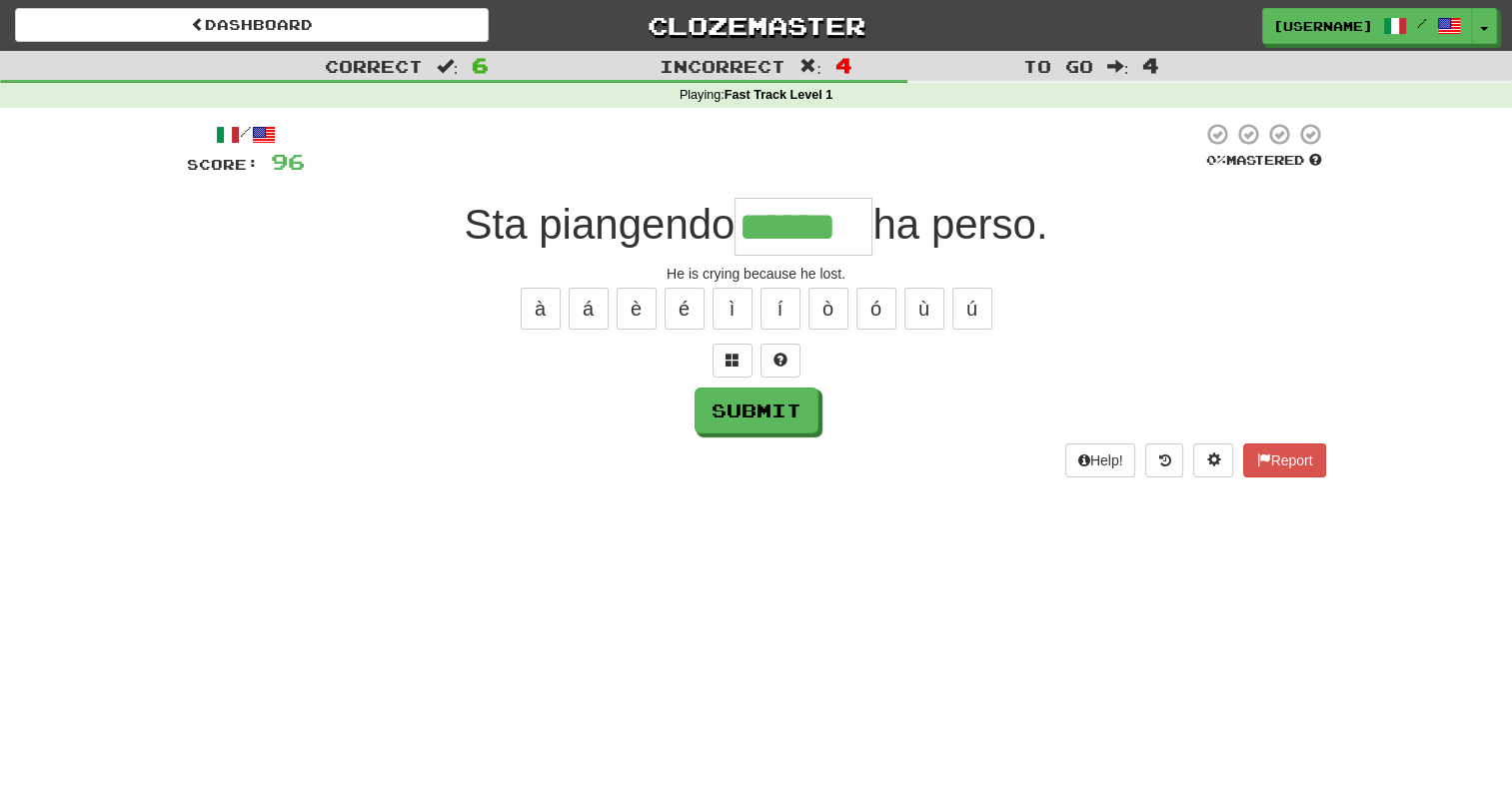 click on "/  Score:   96 0 %  Mastered Sta piangendo  ******  ha perso. He is crying because he lost. à á è é ì í ò ó ù ú Submit  Help!  Report" at bounding box center (756, 300) 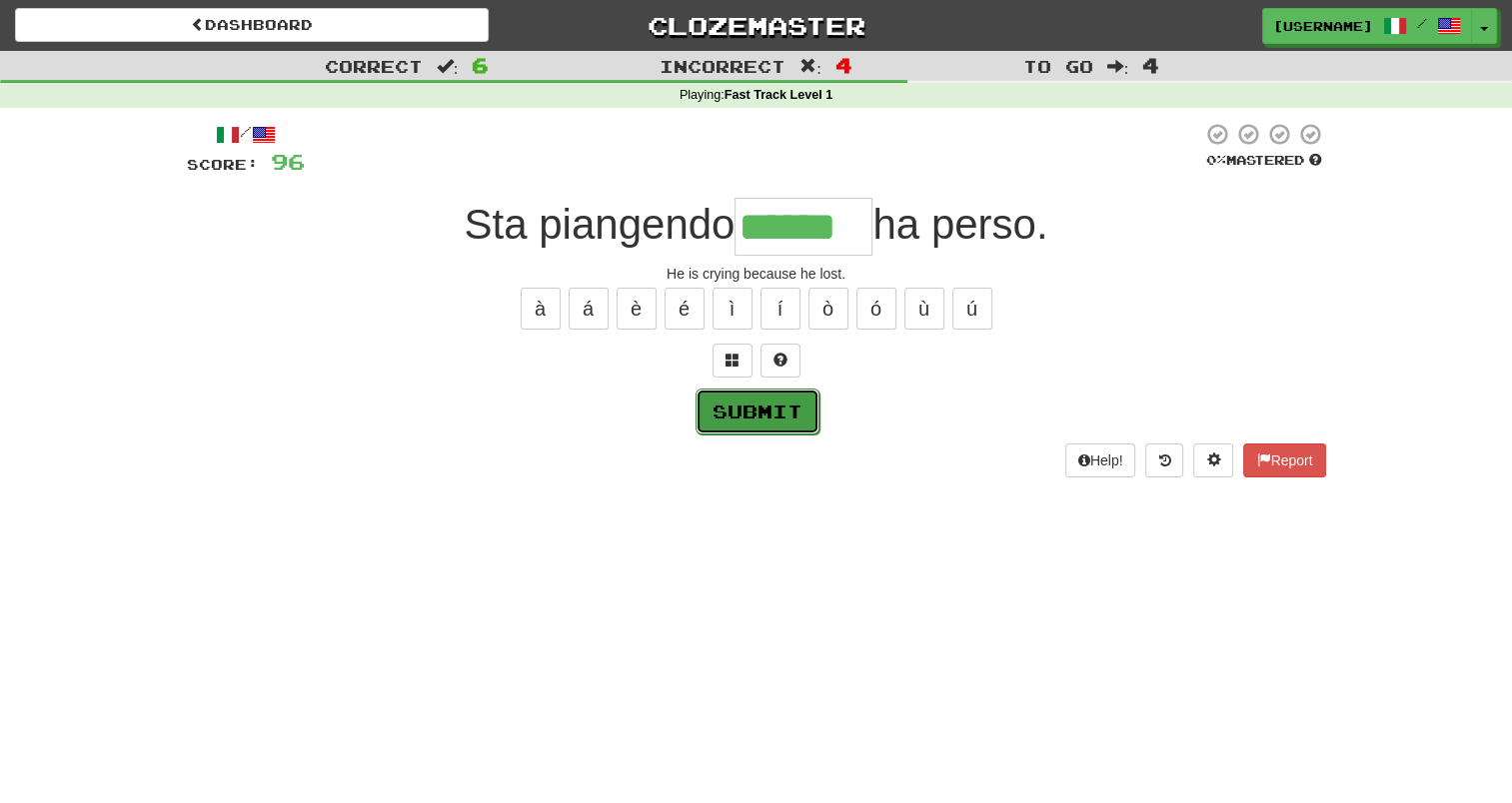 click on "Submit" at bounding box center [757, 411] 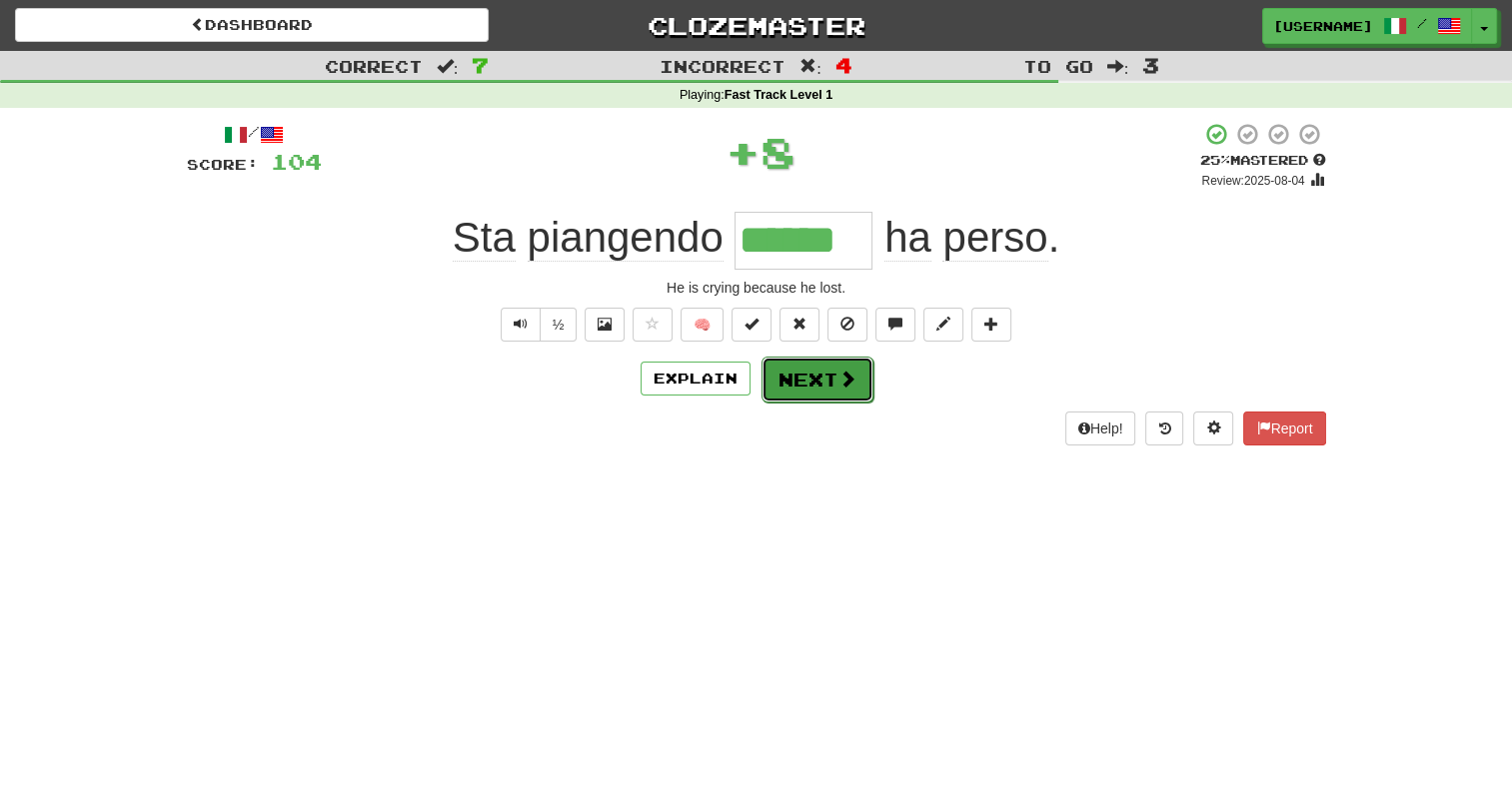 click on "Next" at bounding box center [817, 380] 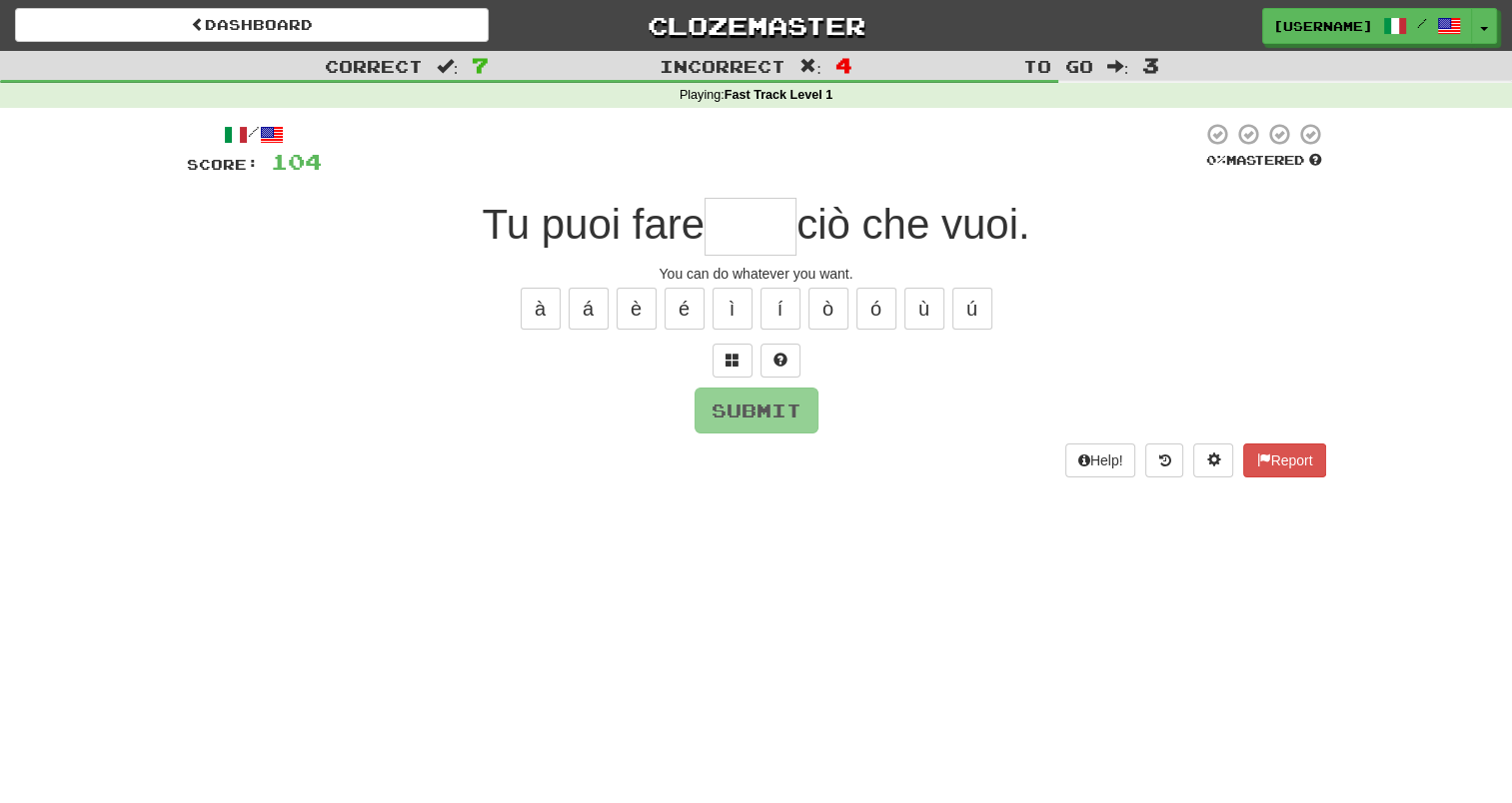 click at bounding box center [751, 227] 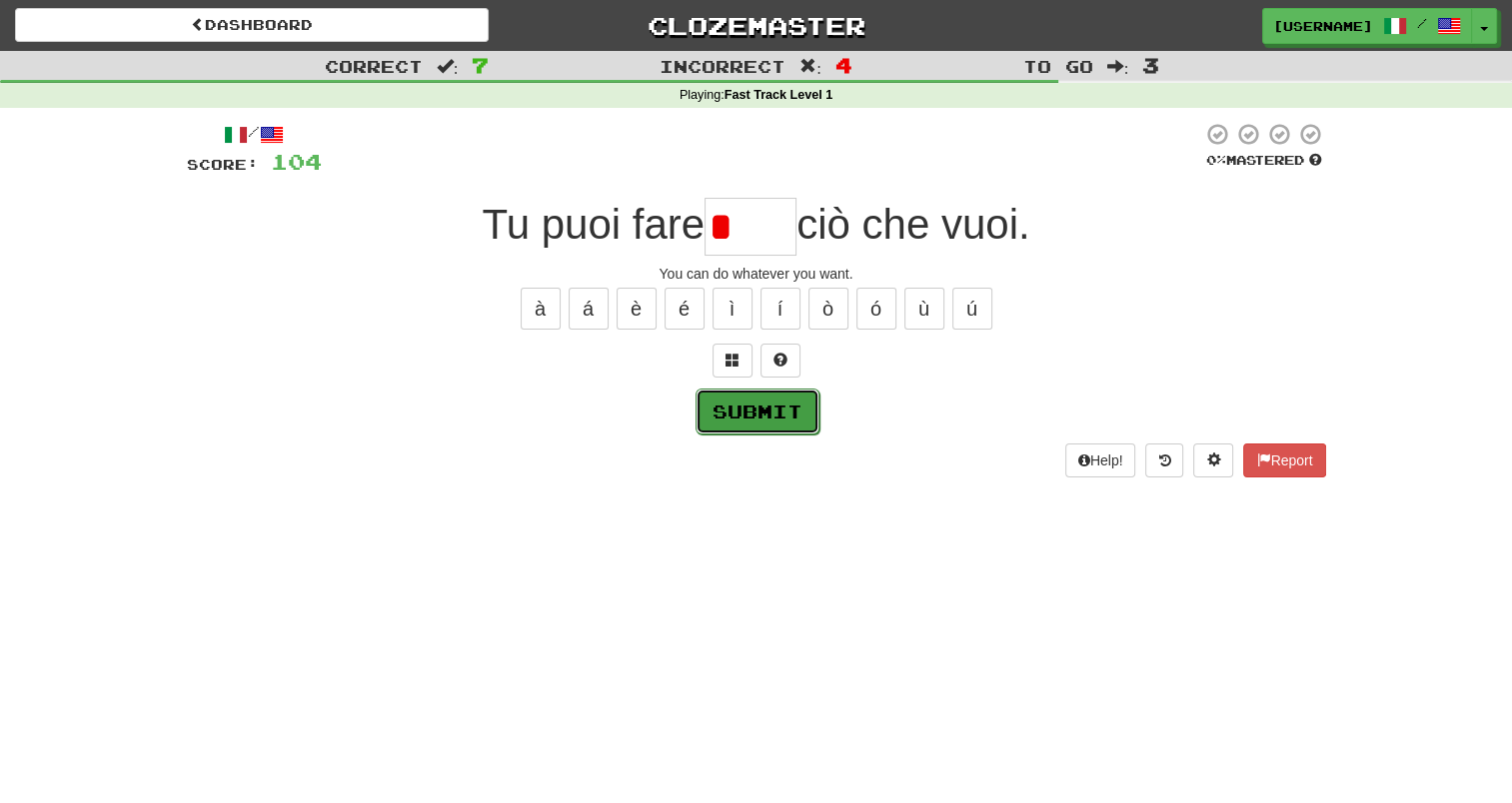 click on "Submit" at bounding box center (757, 411) 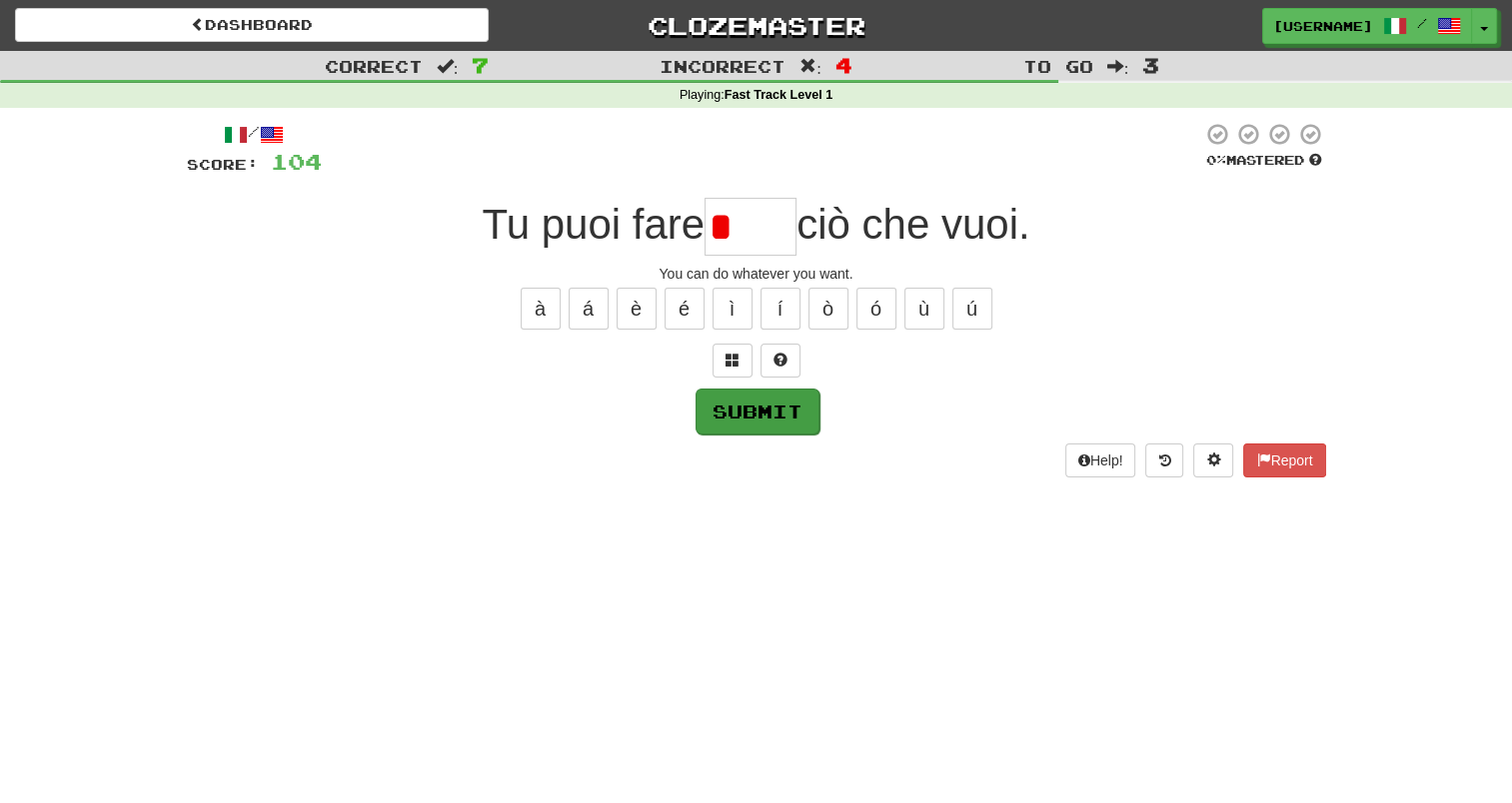 type on "*****" 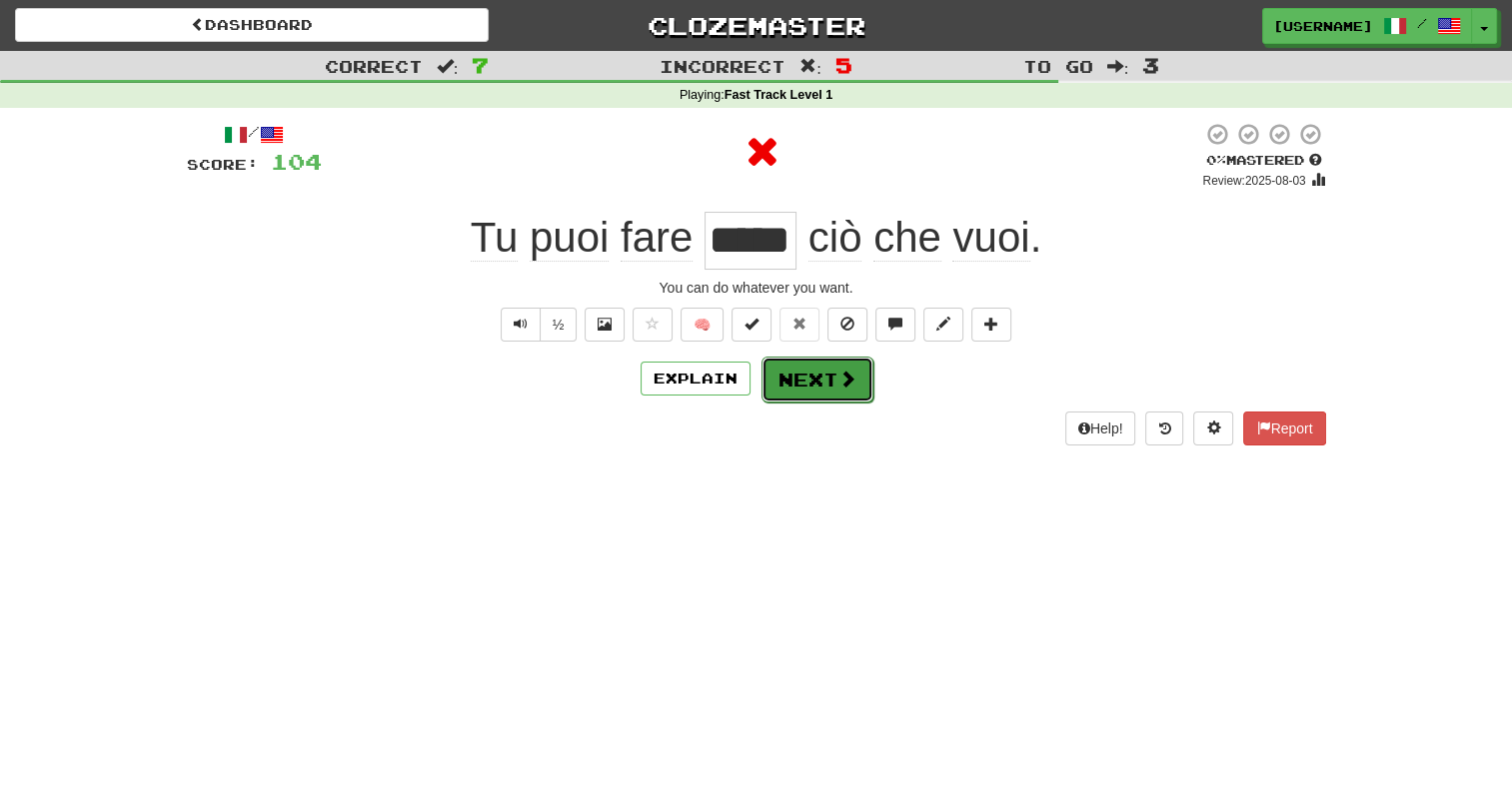 click on "Next" at bounding box center (817, 380) 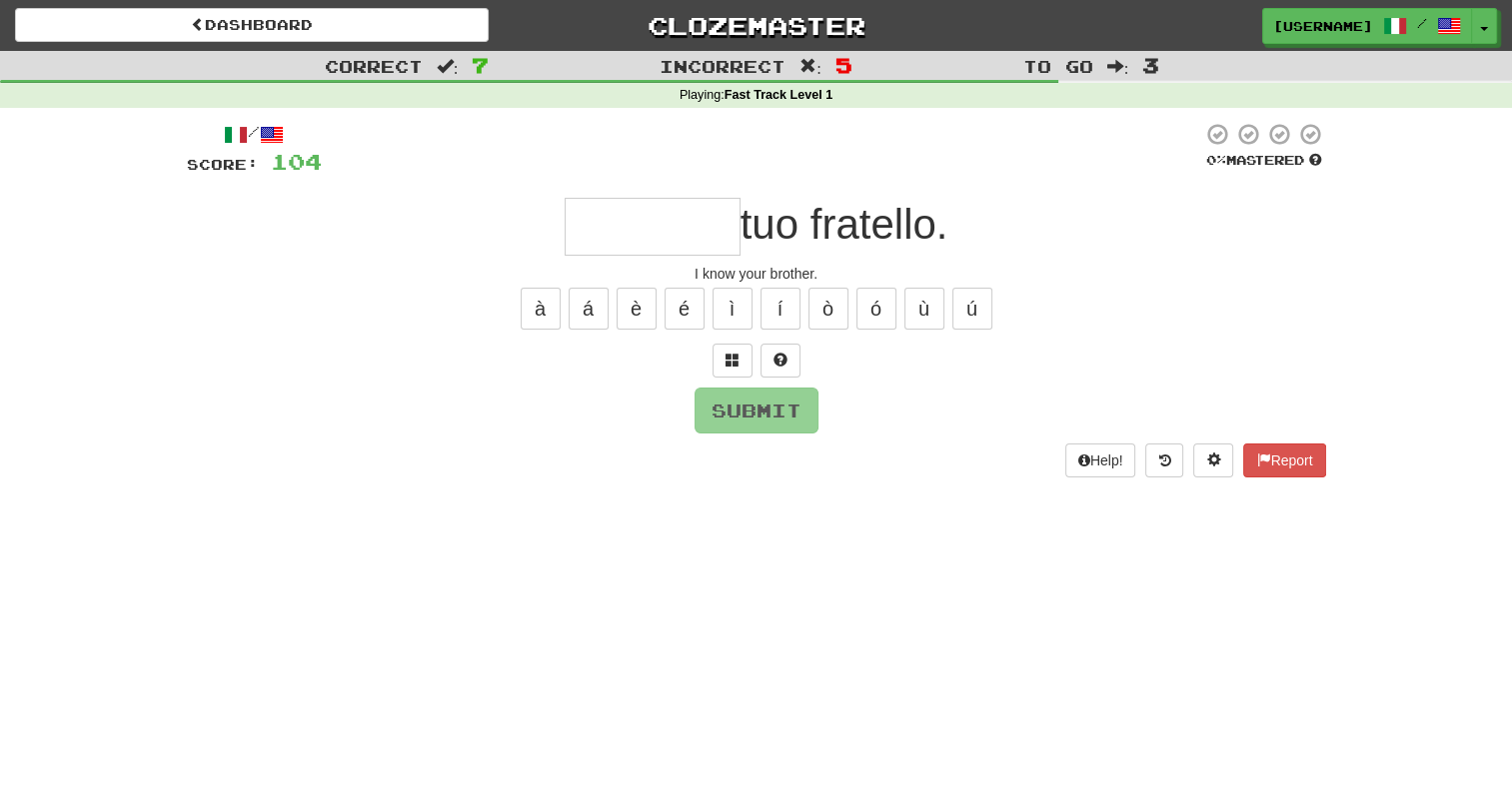 click at bounding box center (653, 227) 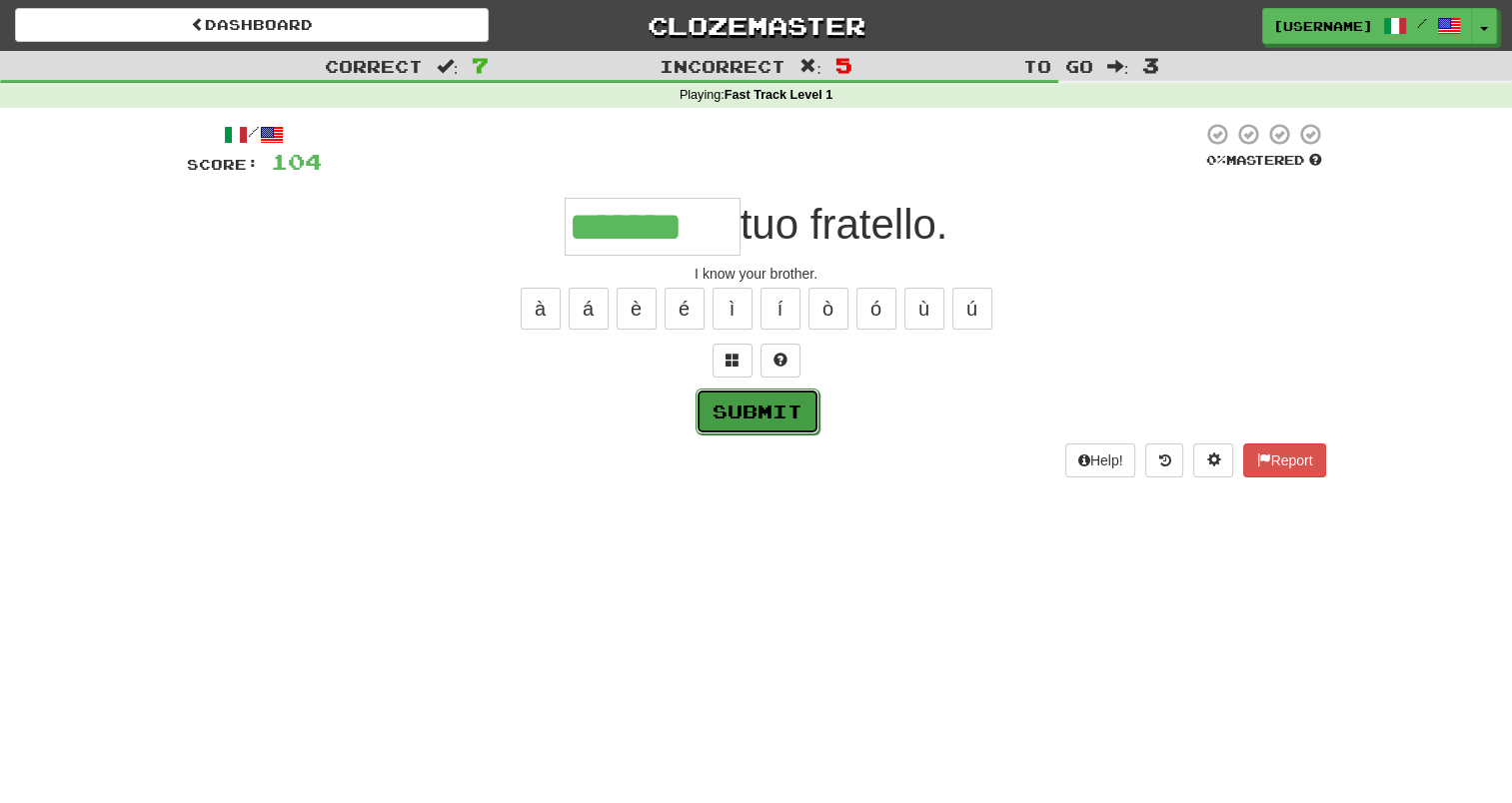 click on "Submit" at bounding box center [757, 411] 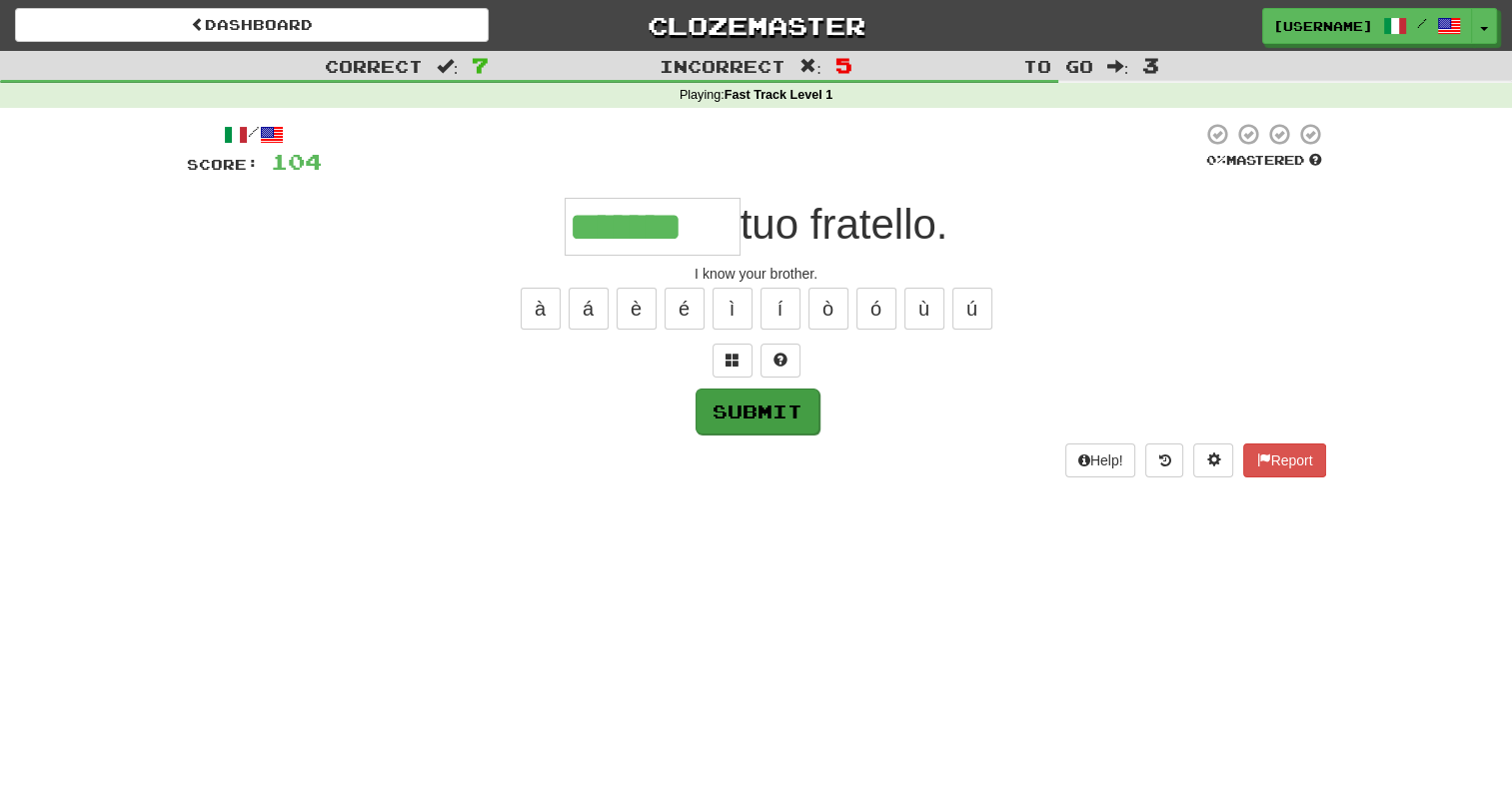 type on "*******" 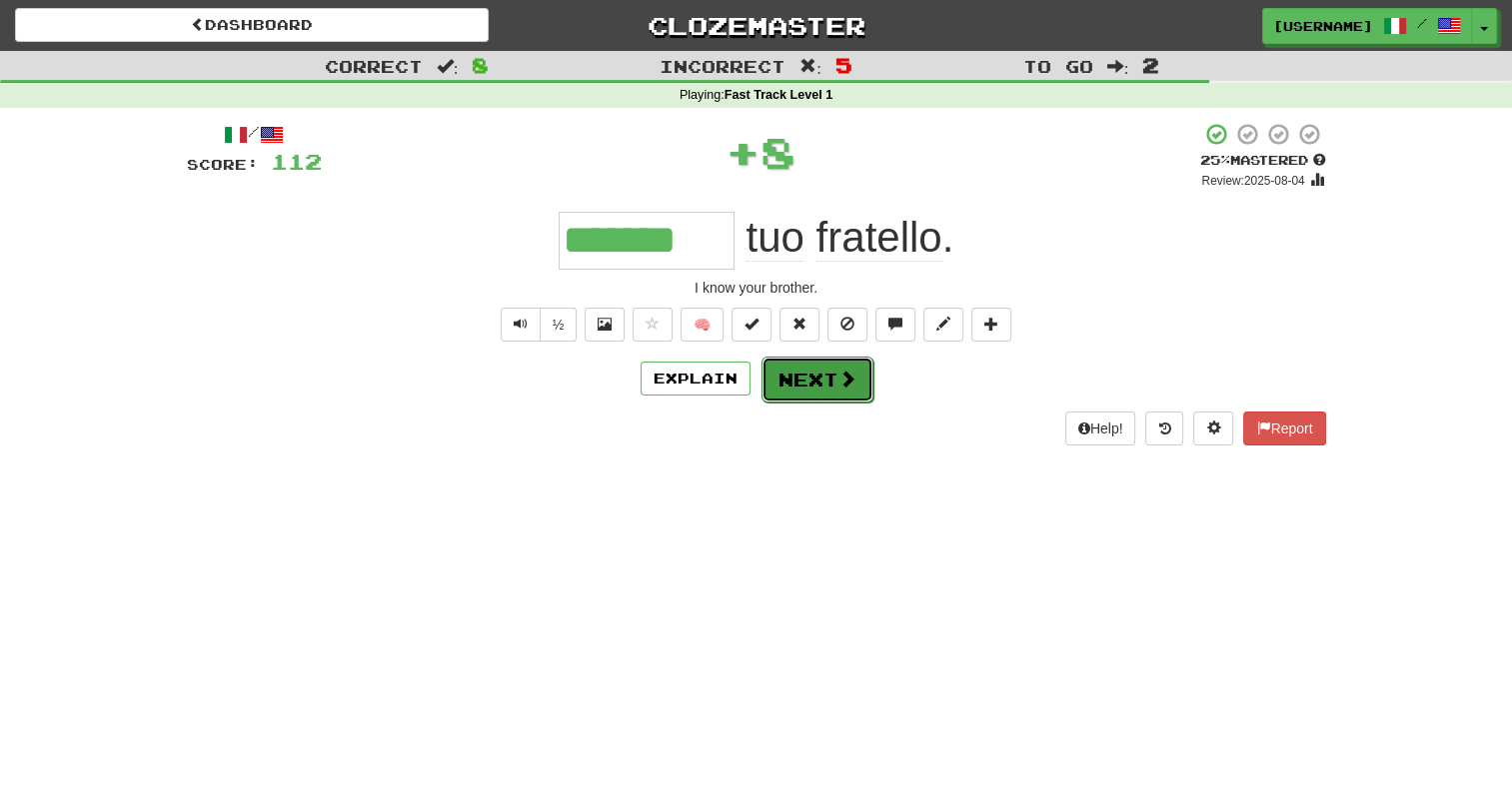 click on "Next" at bounding box center (817, 380) 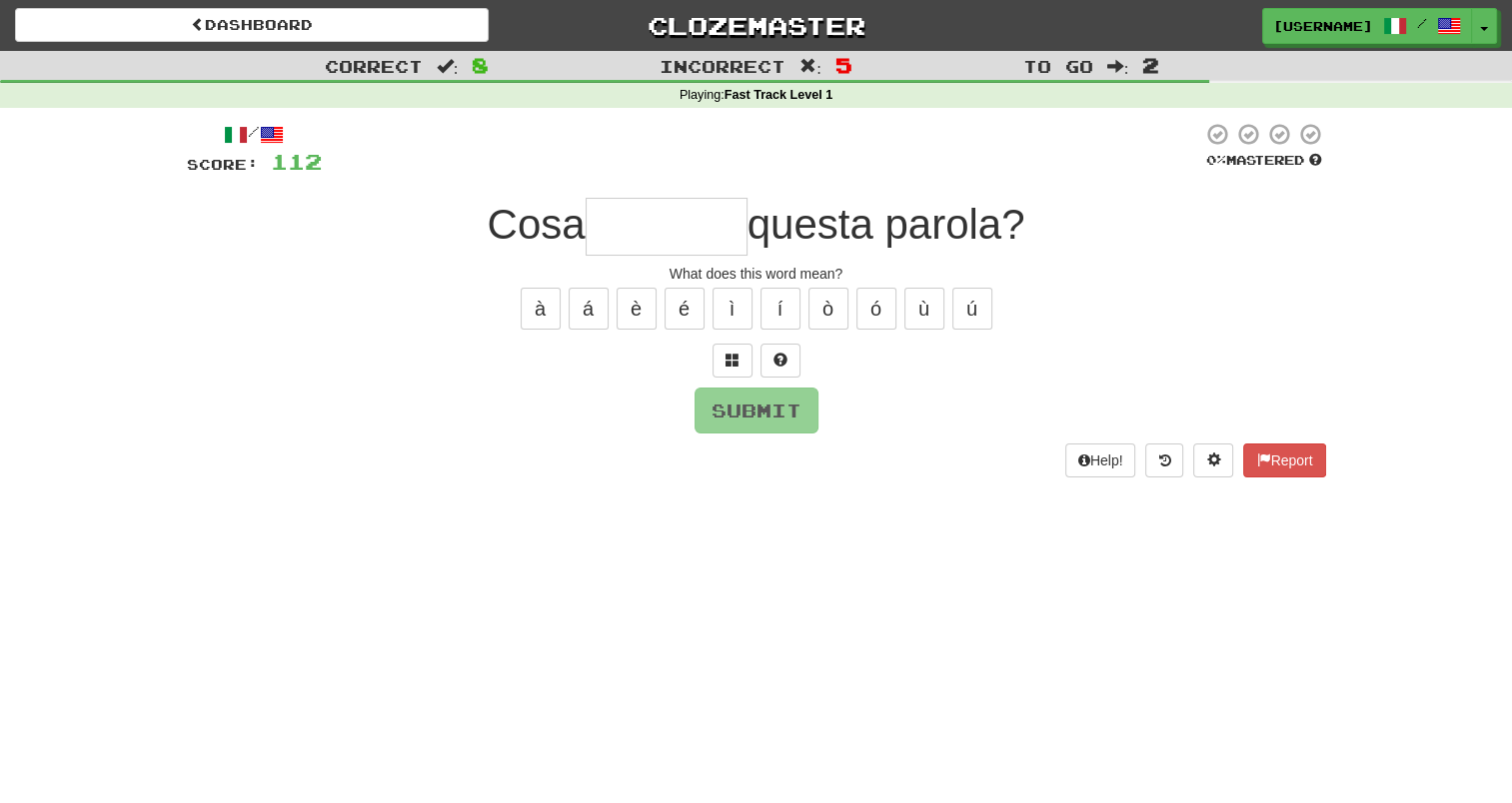 click at bounding box center (667, 227) 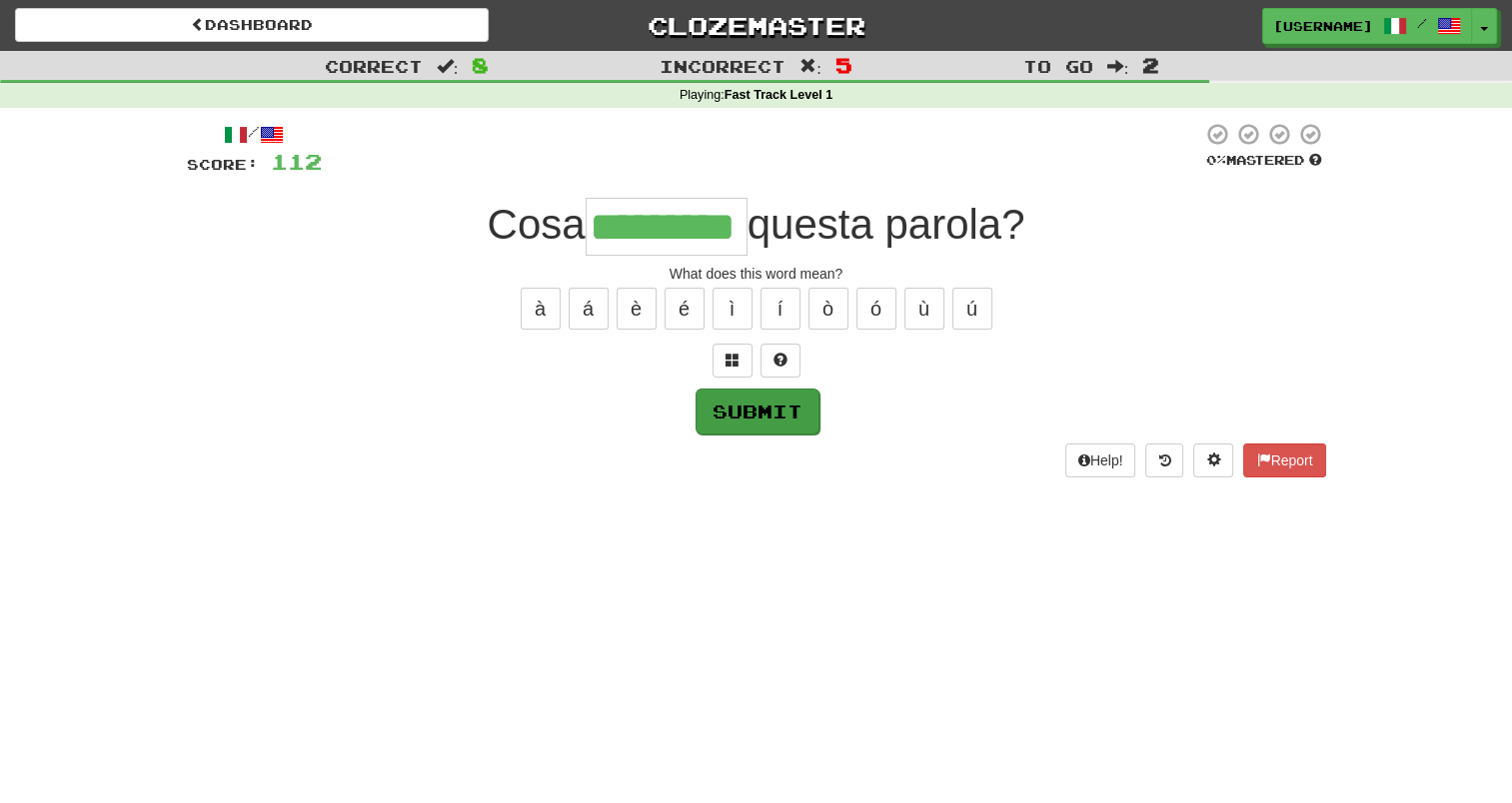 type on "*********" 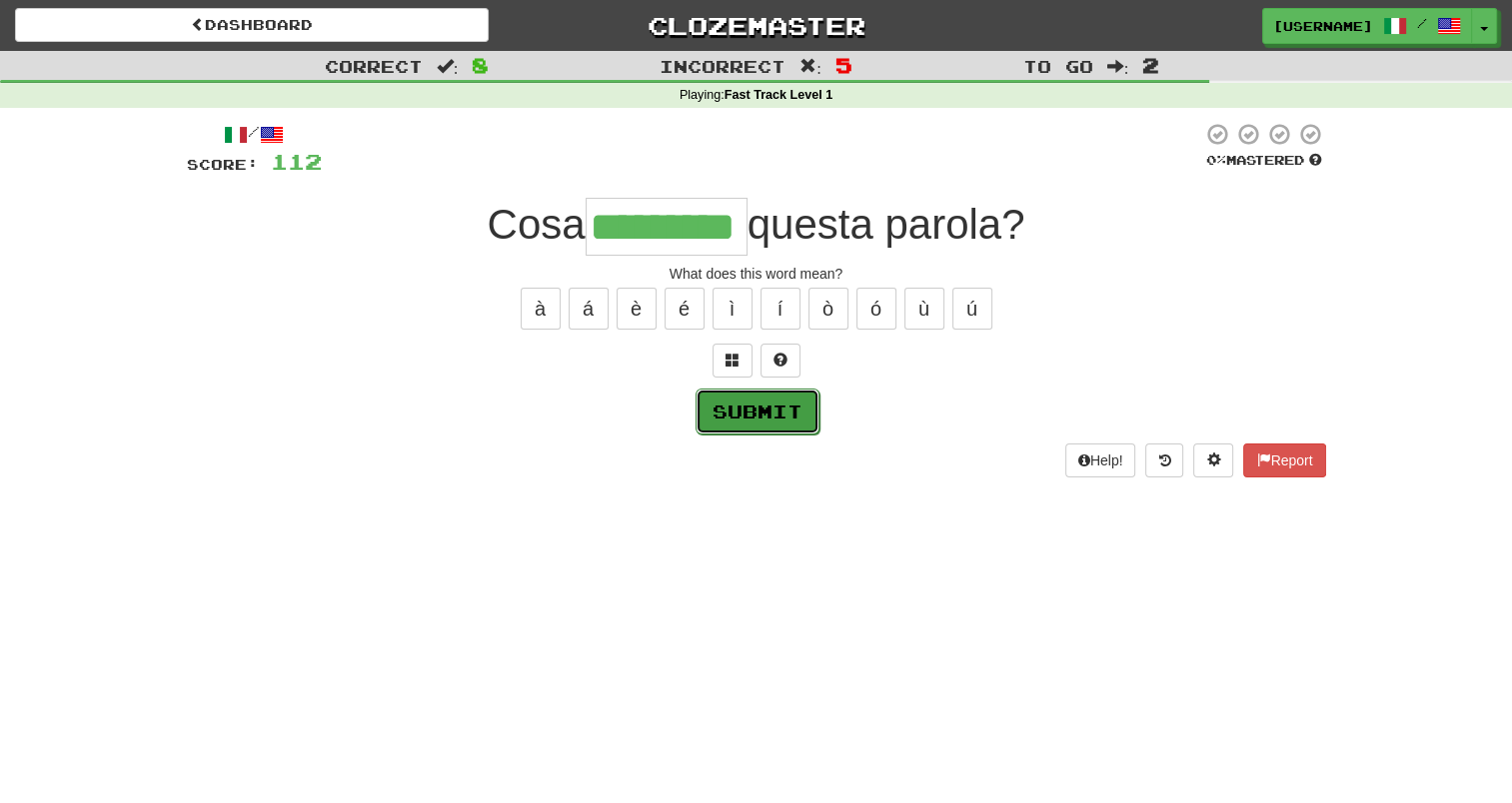 click on "Submit" at bounding box center (757, 411) 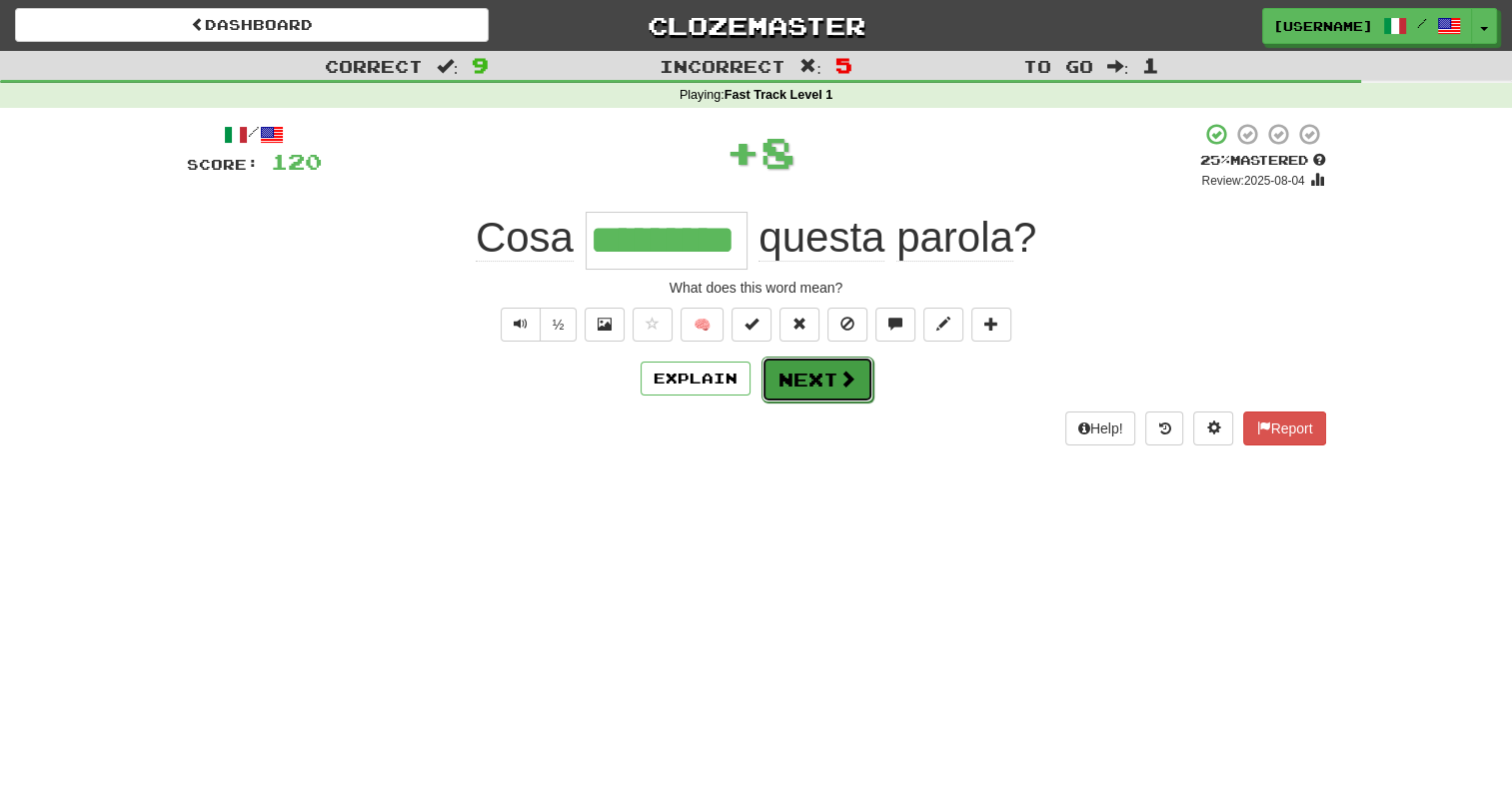 click on "Next" at bounding box center [817, 380] 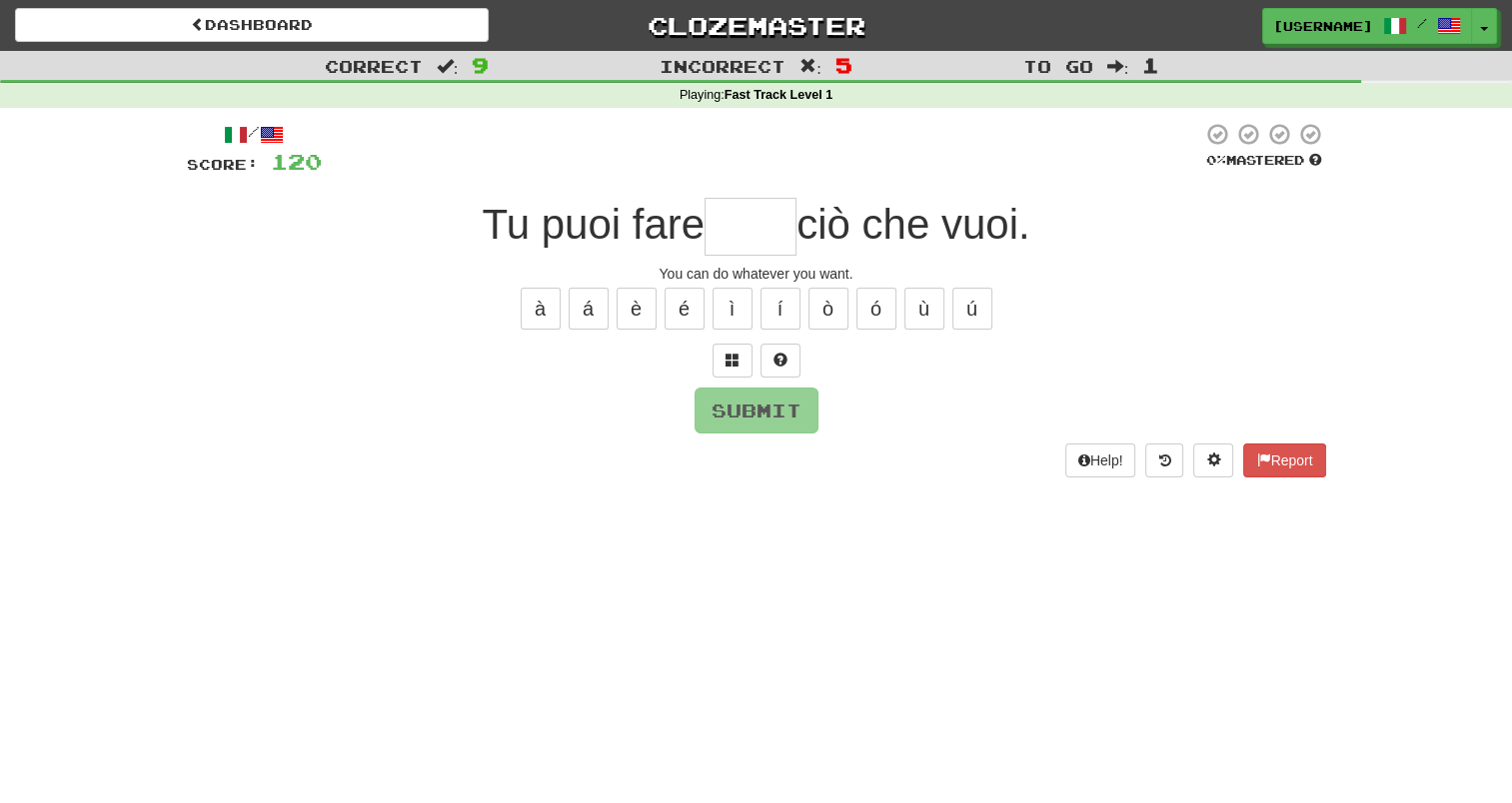 click at bounding box center [751, 227] 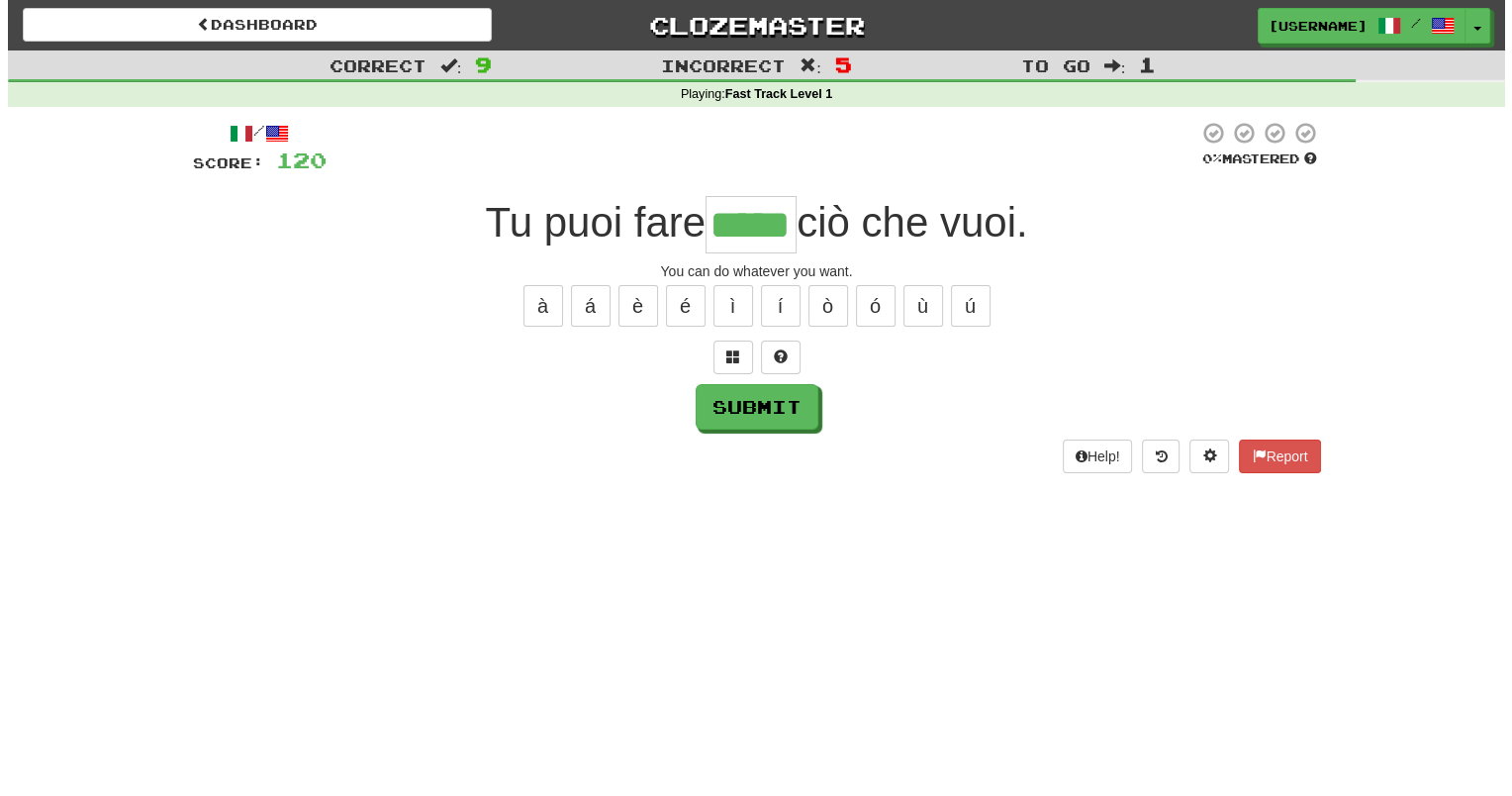 scroll, scrollTop: 0, scrollLeft: 0, axis: both 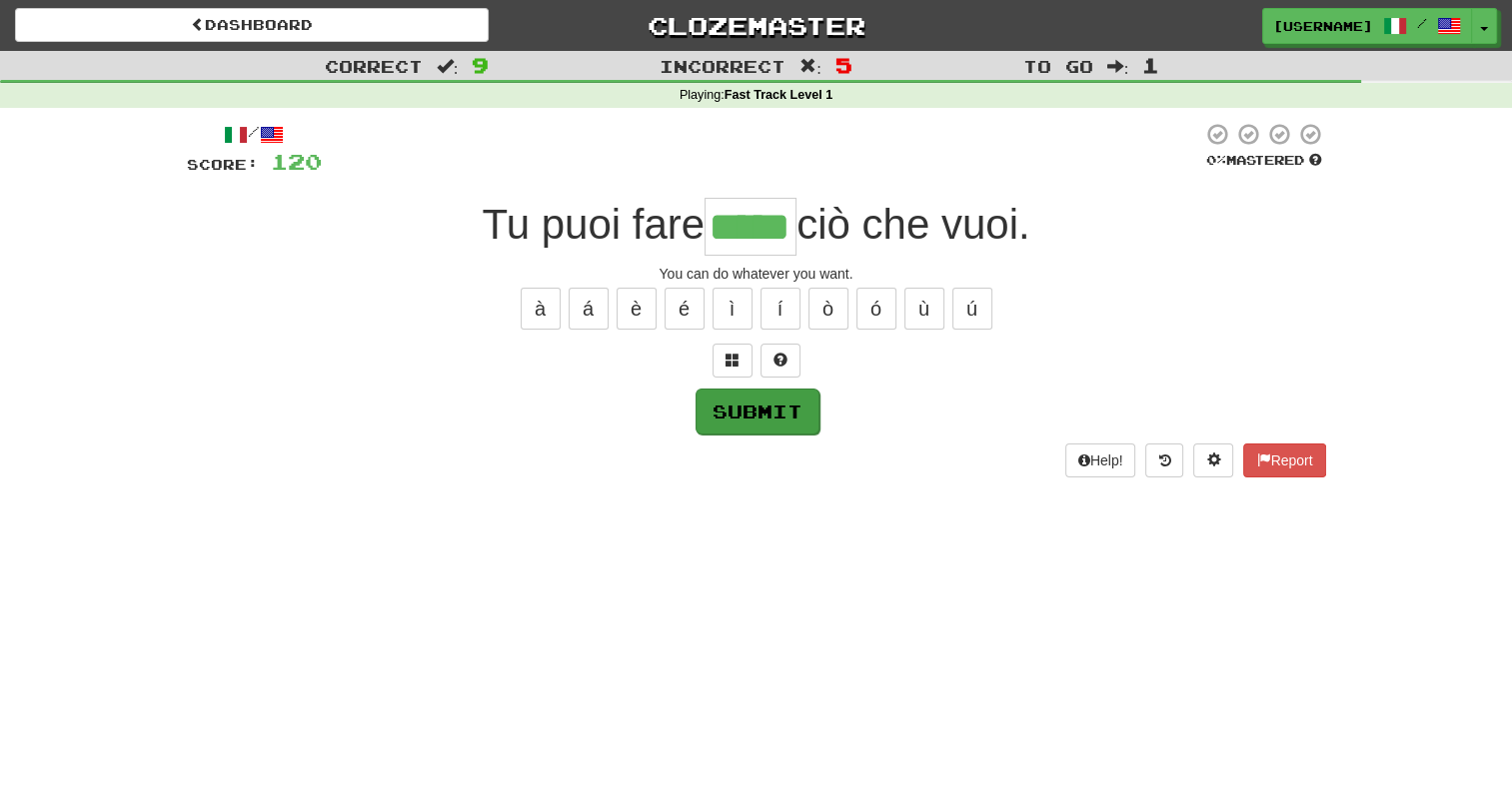 type on "*****" 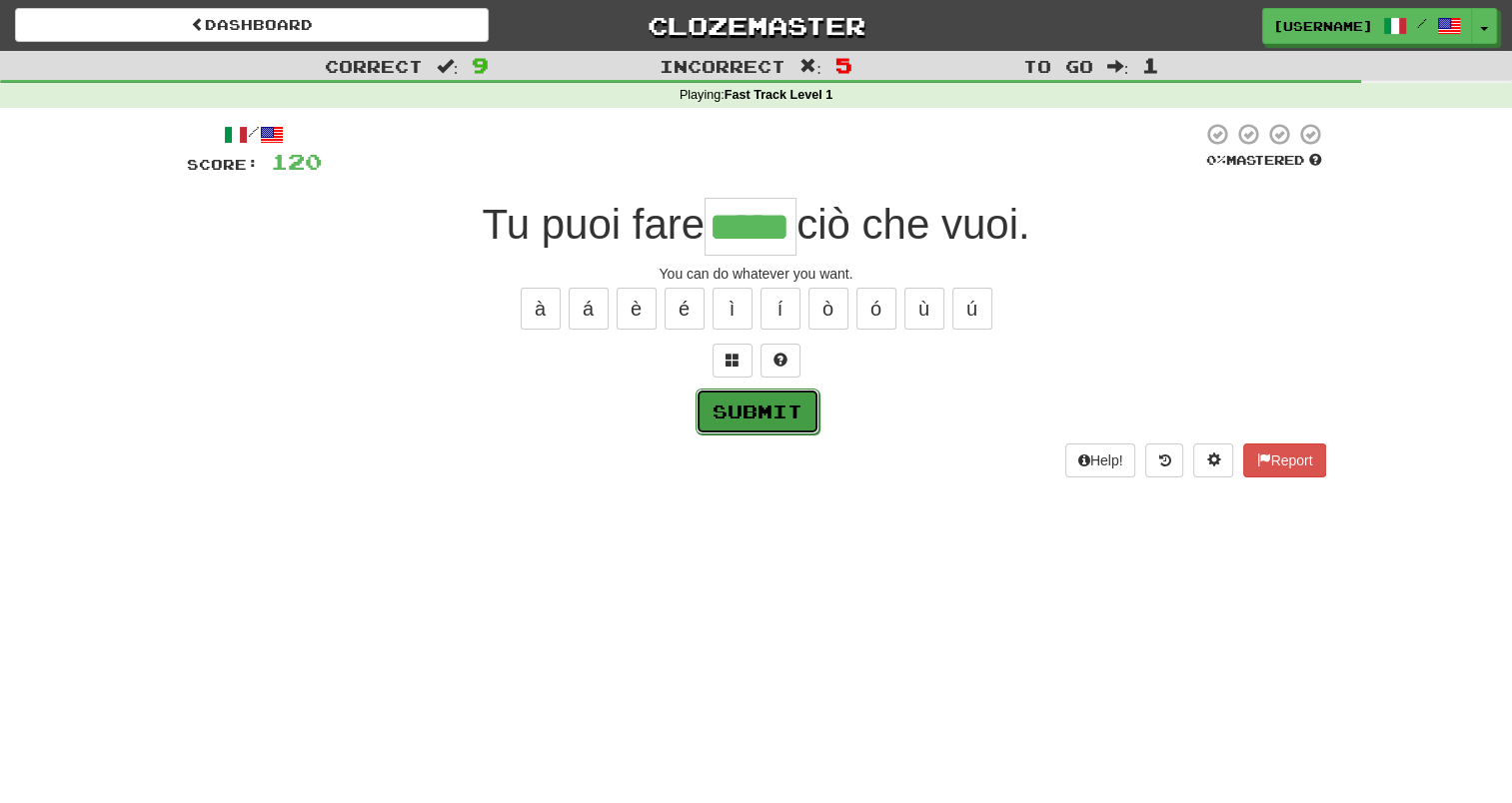 click on "Submit" at bounding box center [757, 411] 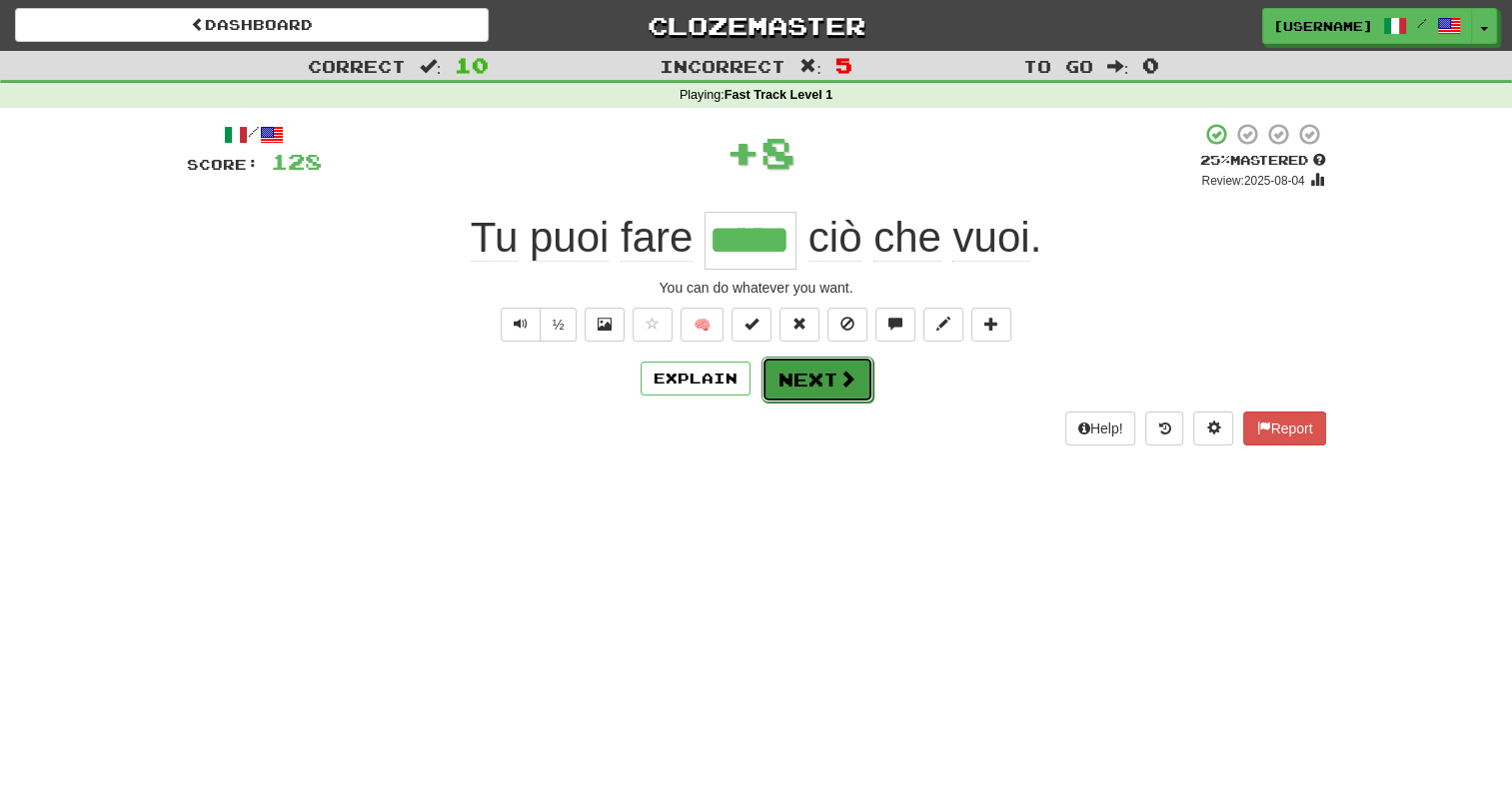 click on "Next" at bounding box center (817, 380) 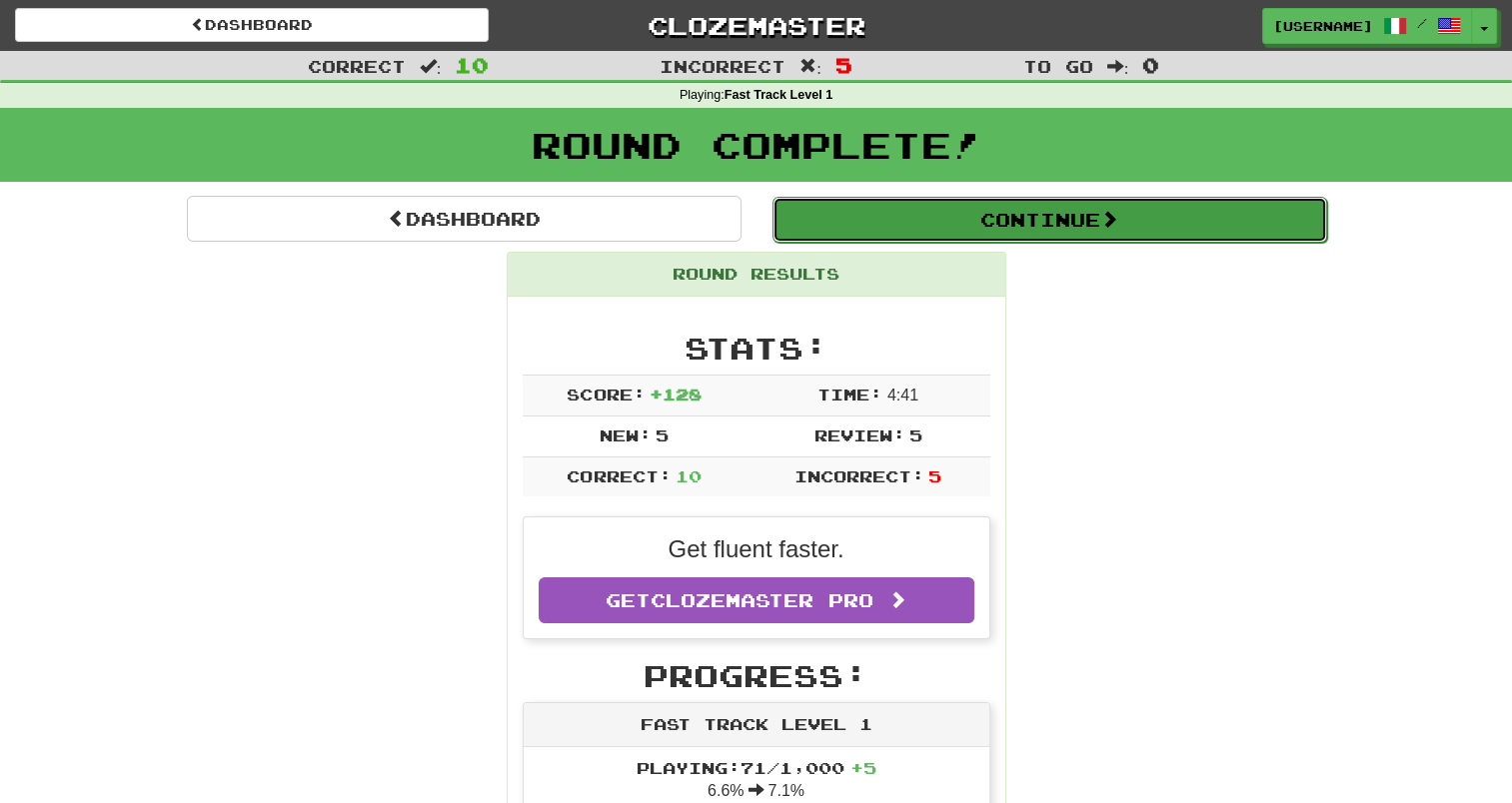 click at bounding box center [1109, 219] 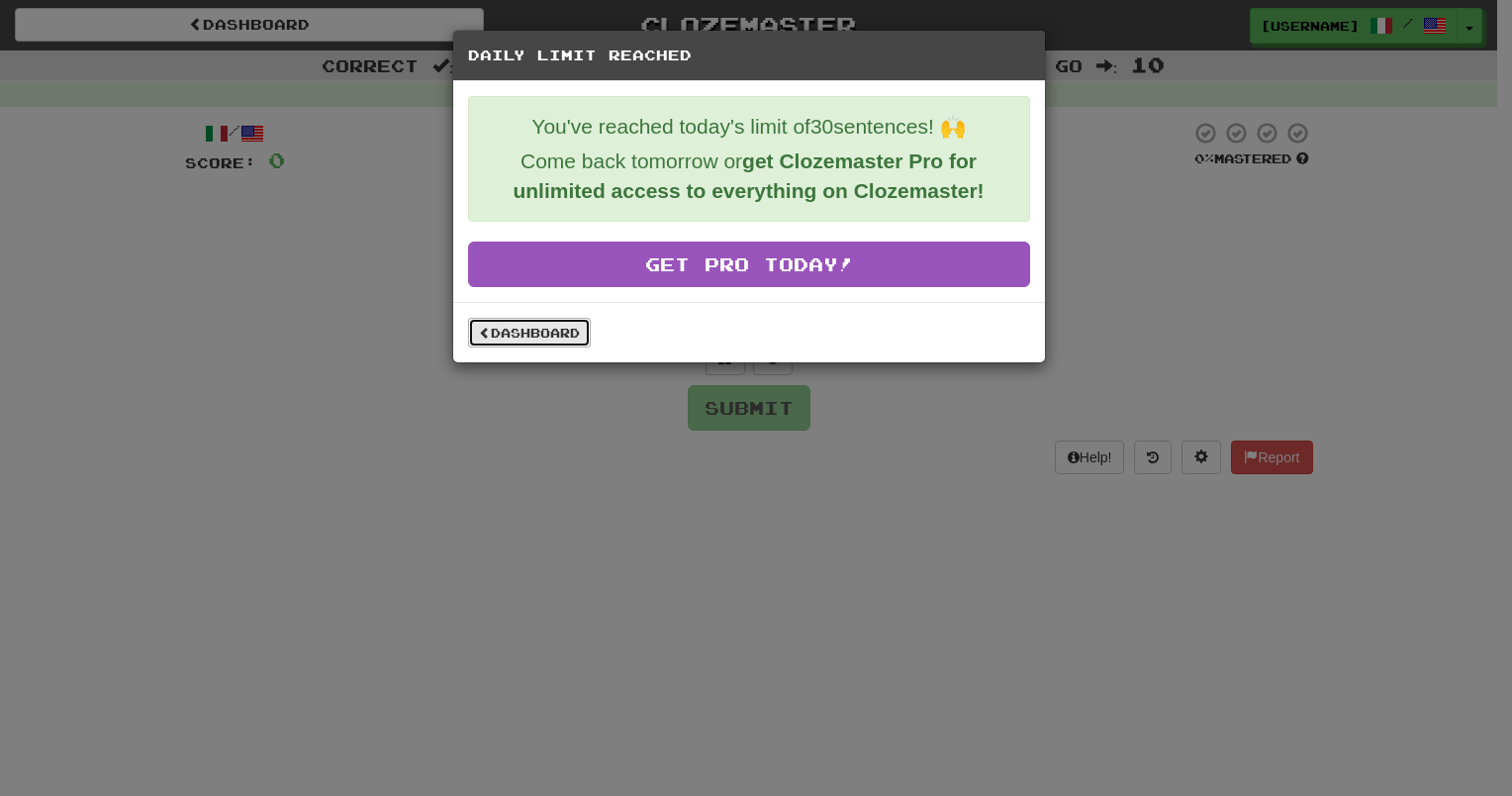 click on "Dashboard" at bounding box center (529, 333) 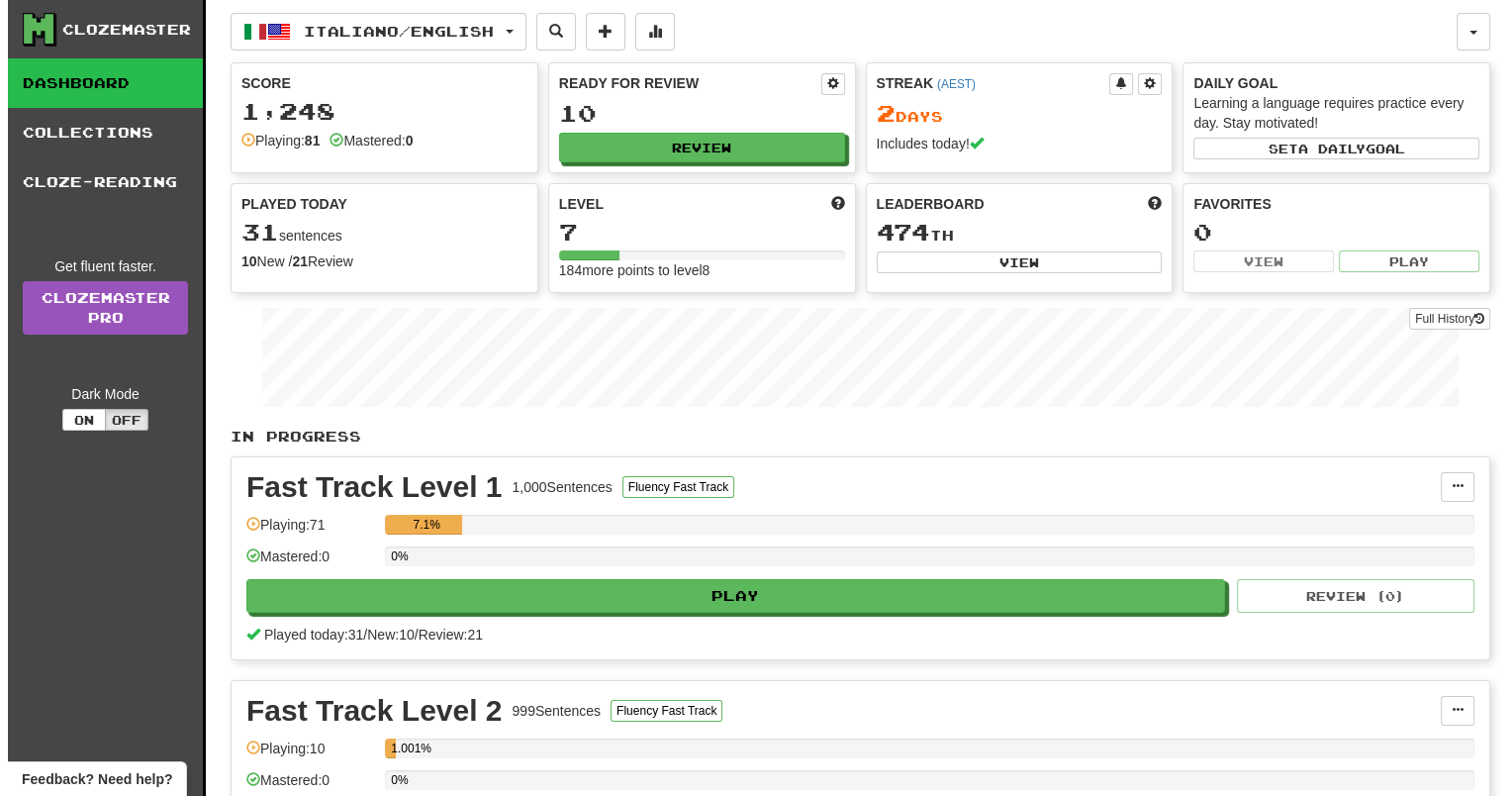 scroll, scrollTop: 332, scrollLeft: 0, axis: vertical 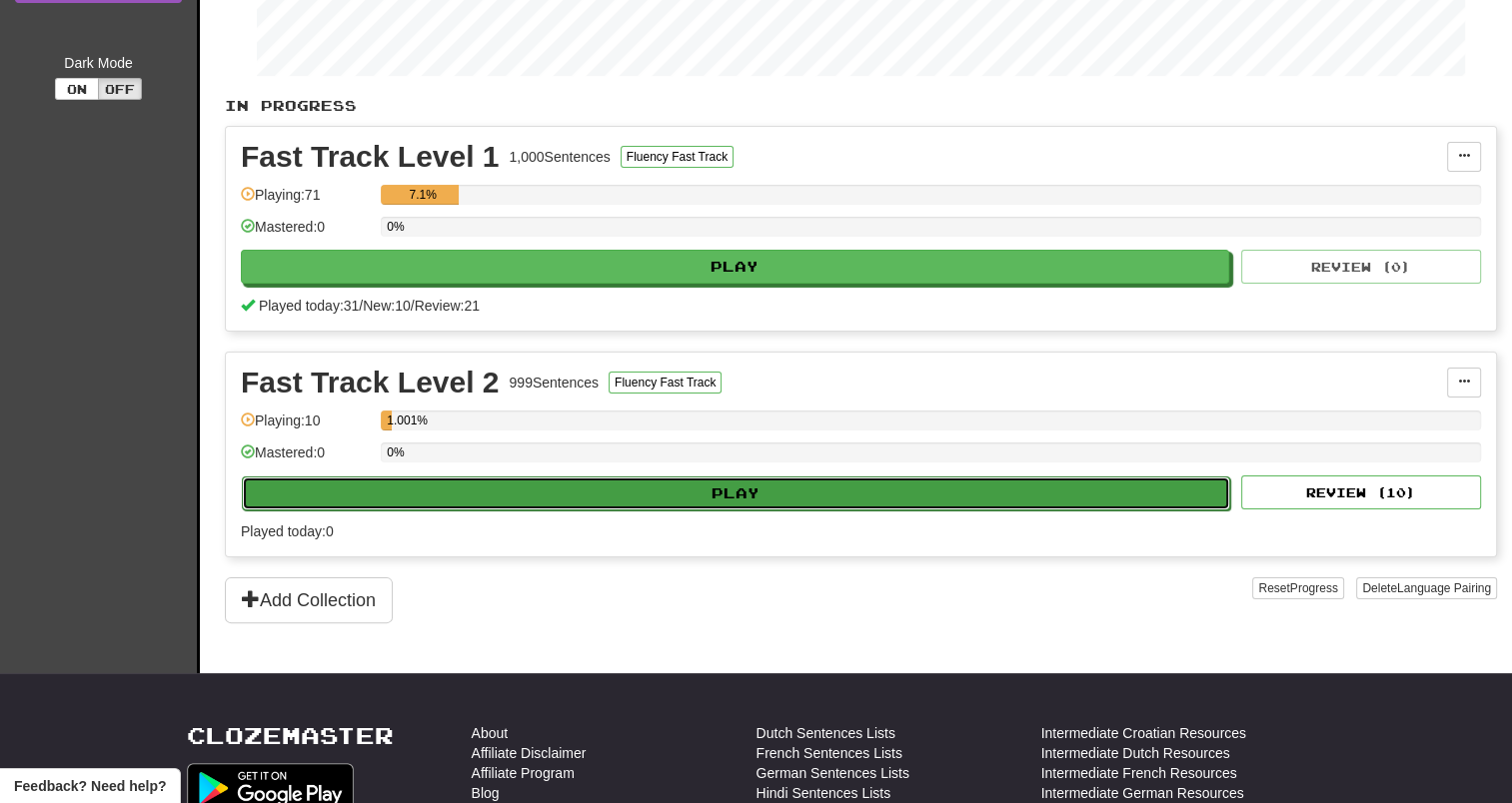 click on "Play" at bounding box center (736, 493) 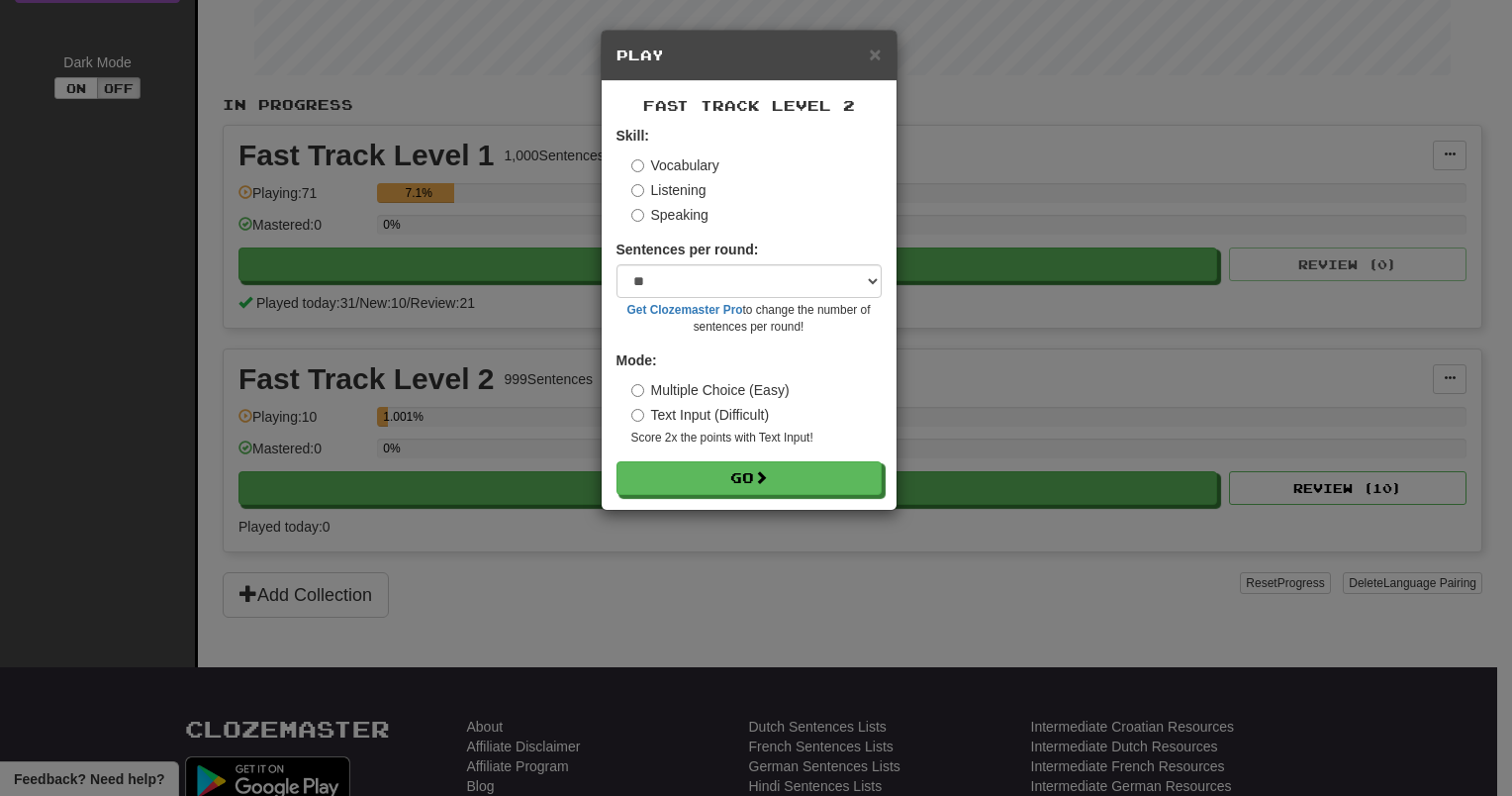 click on "Speaking" at bounding box center [670, 215] 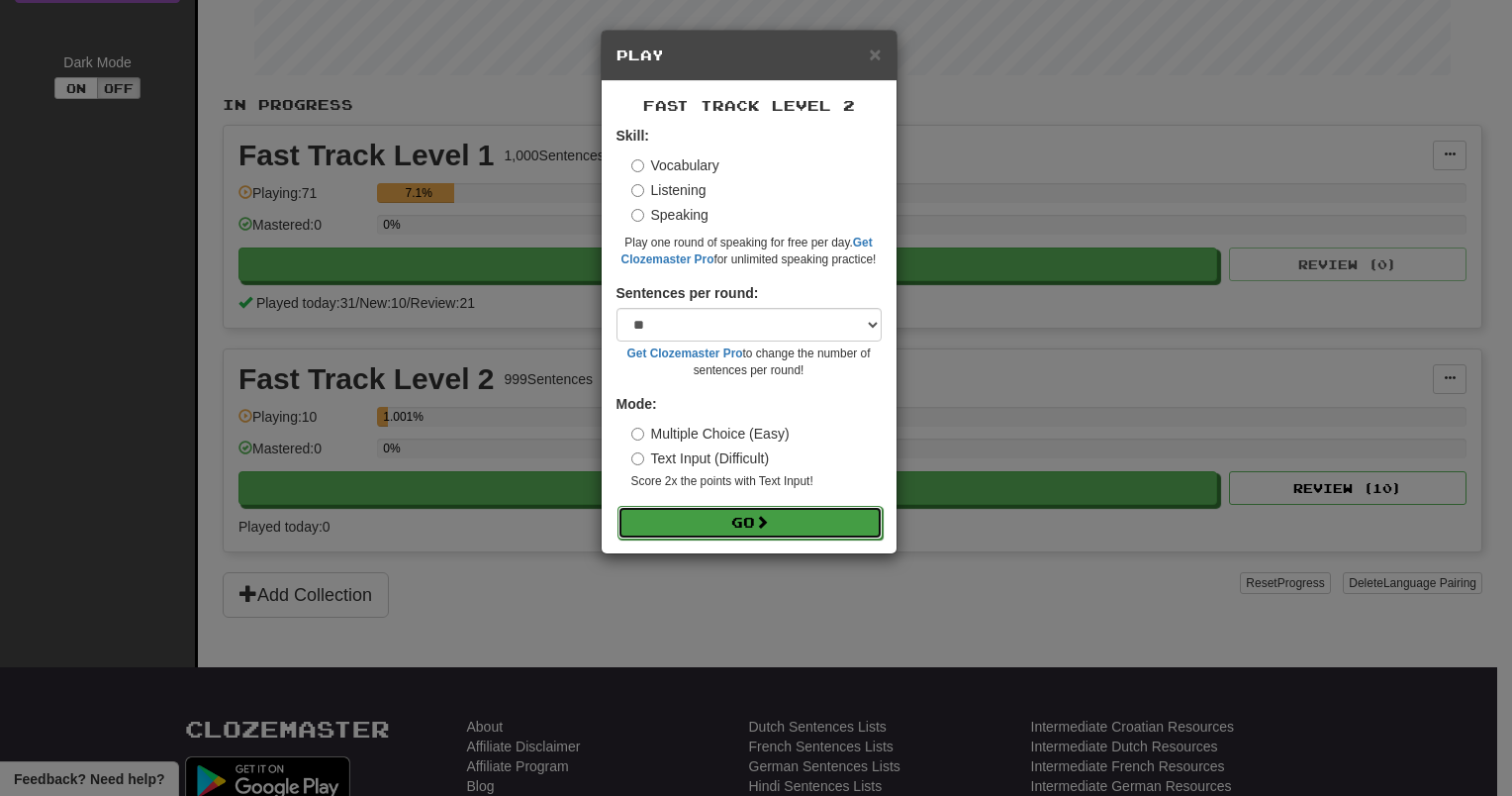 click on "Go" at bounding box center (750, 523) 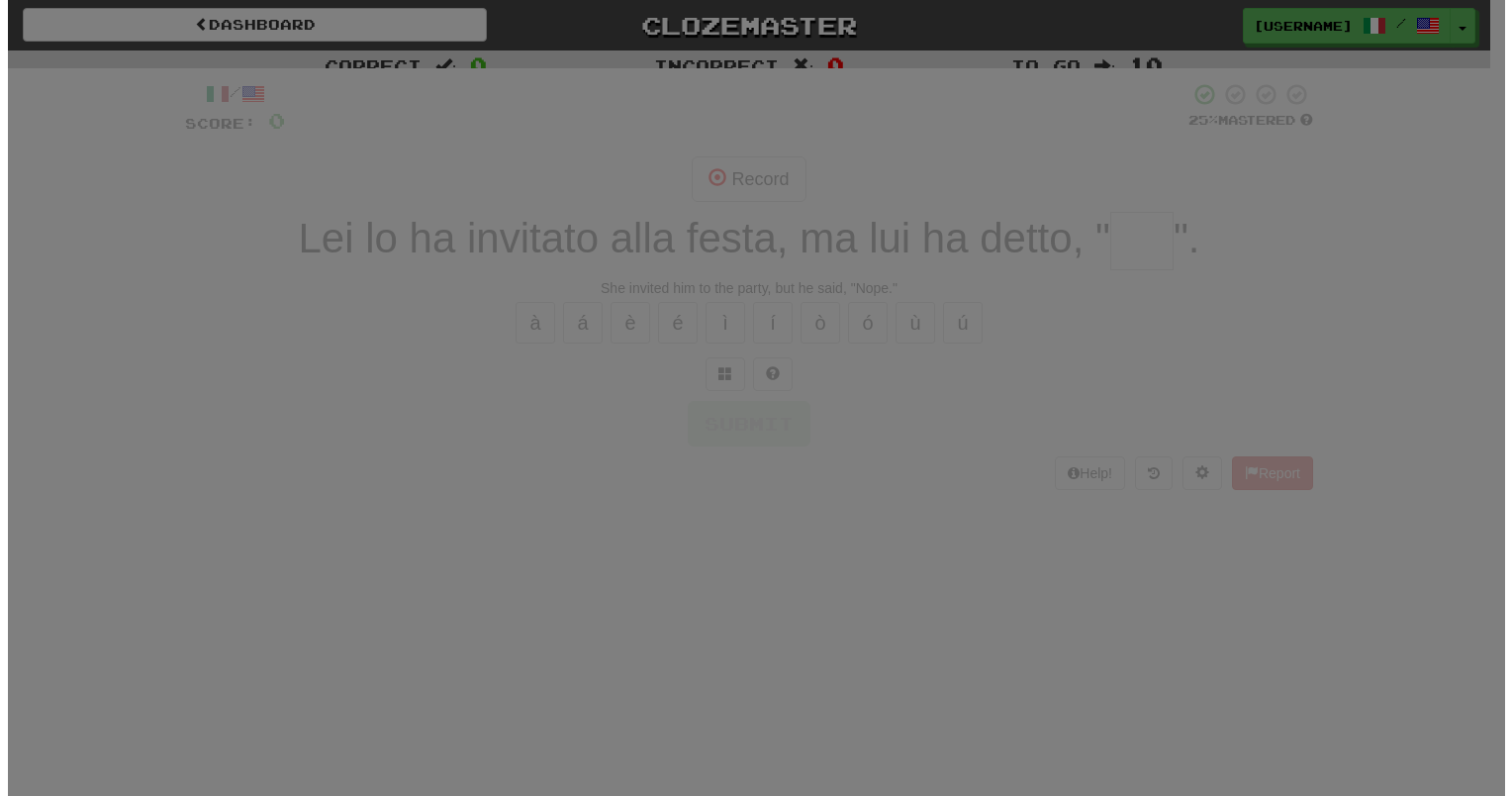 scroll, scrollTop: 0, scrollLeft: 0, axis: both 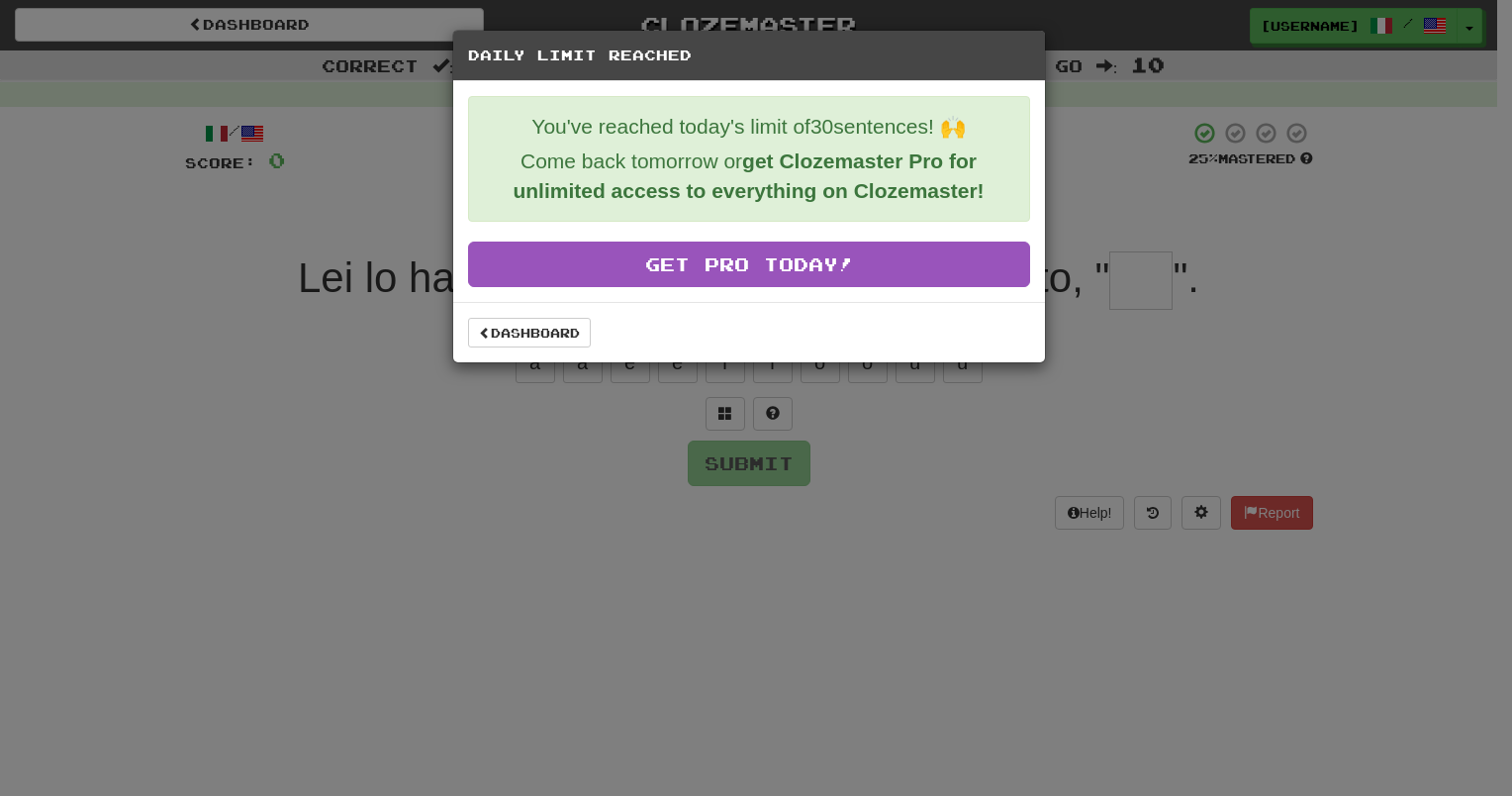 click on "Daily Limit Reached You've reached today's limit of  30  sentences! 🙌  Come back tomorrow or  get Clozemaster Pro for unlimited access to everything on Clozemaster! Get Pro Today! Dashboard" at bounding box center (756, 398) 